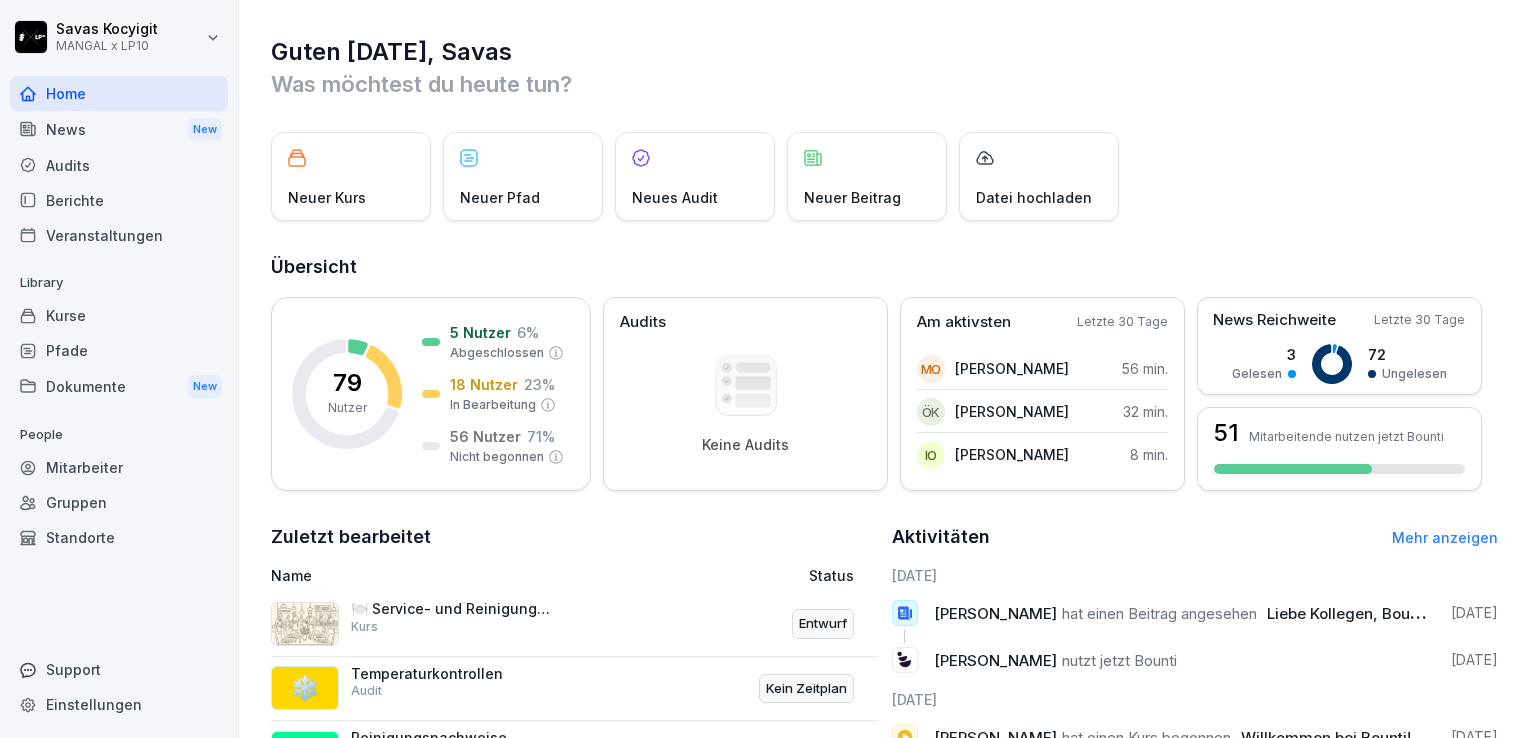 scroll, scrollTop: 0, scrollLeft: 0, axis: both 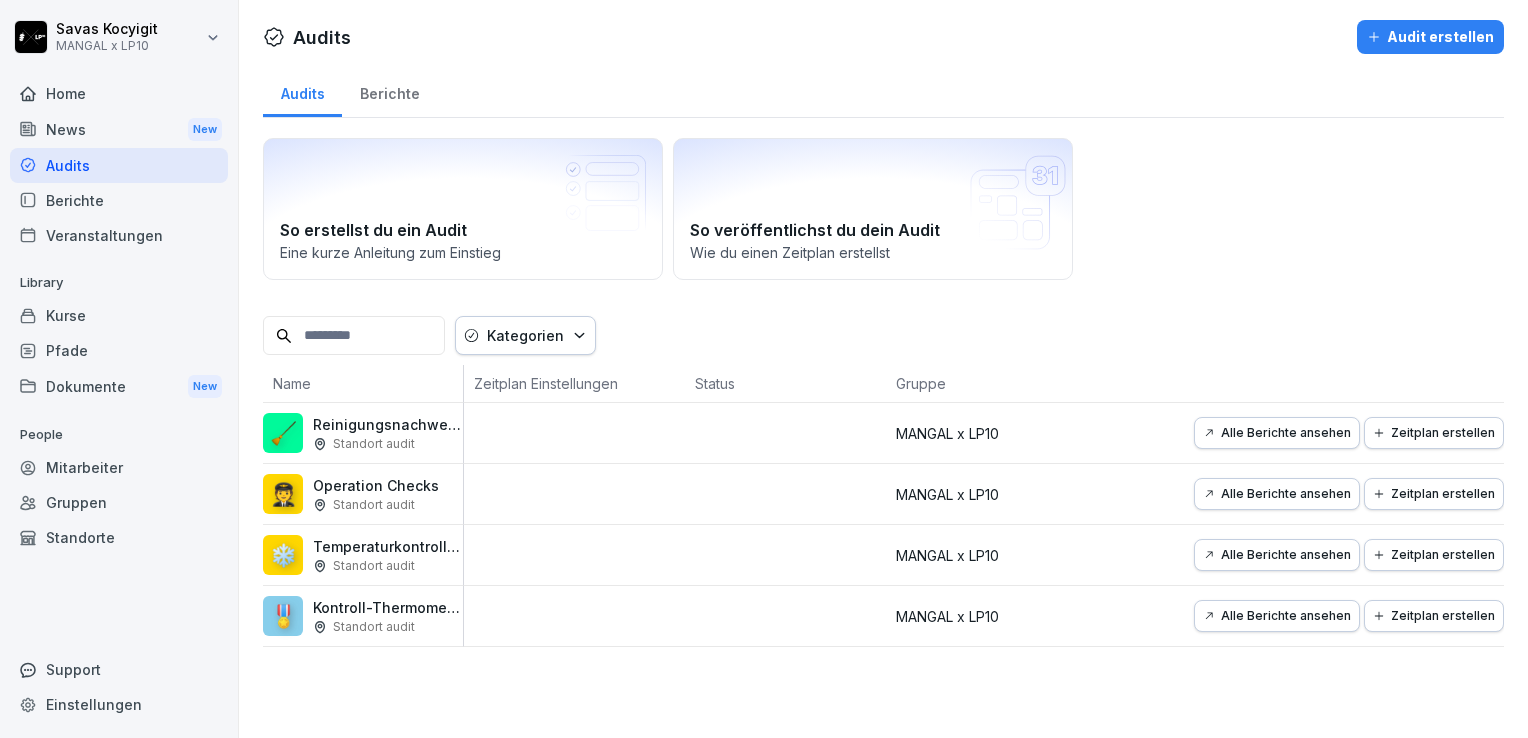 click on "Berichte" at bounding box center [119, 200] 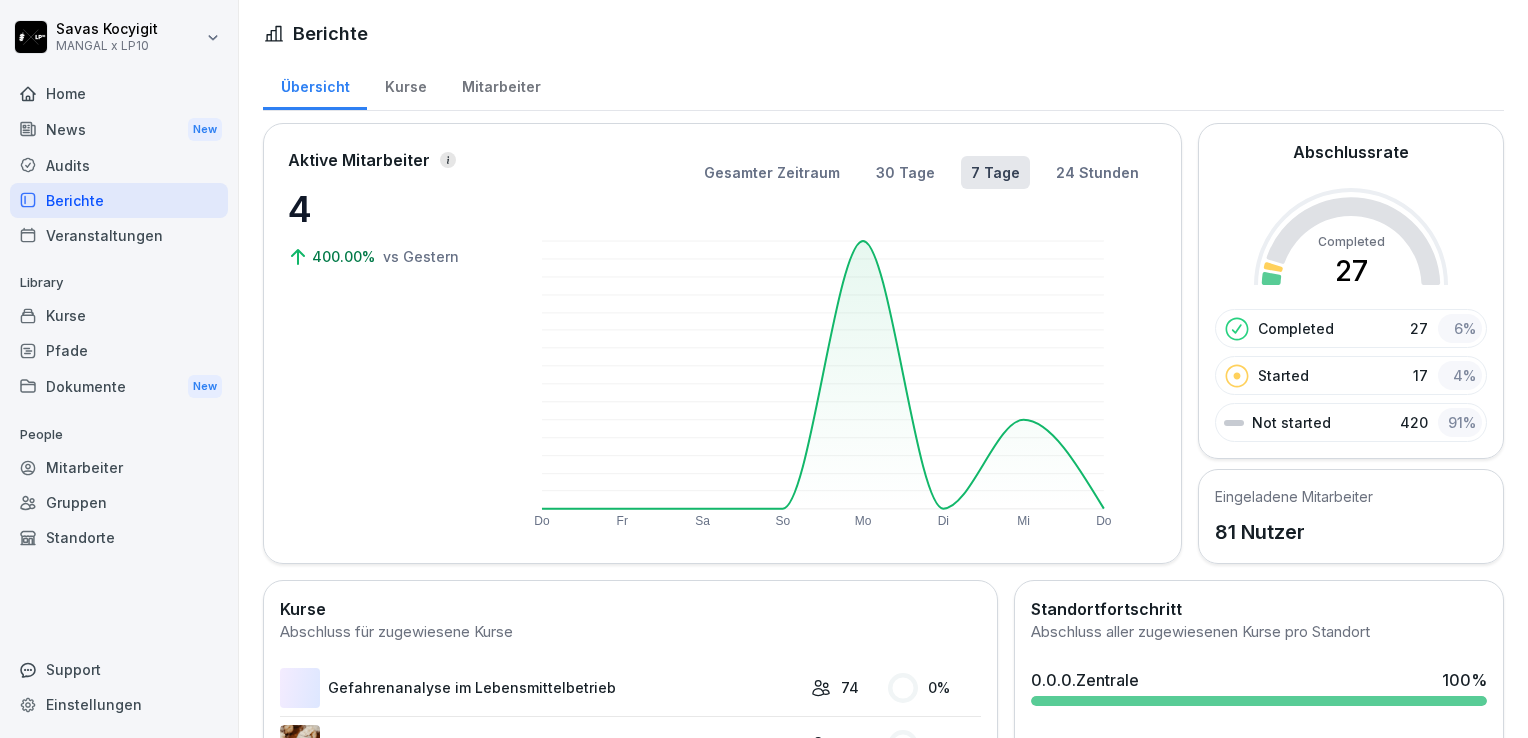 click on "Audits" at bounding box center (119, 165) 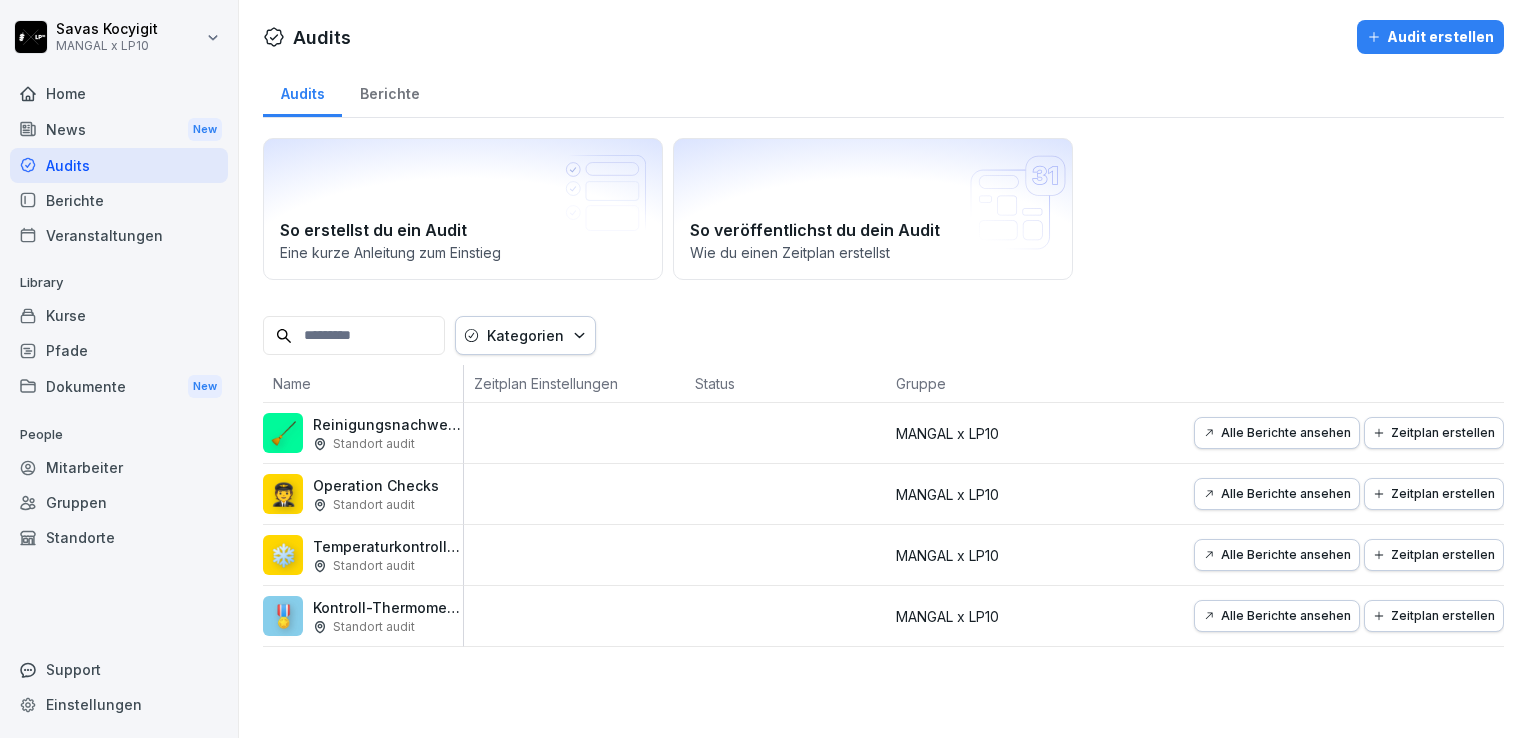 click on "Audits" at bounding box center [119, 165] 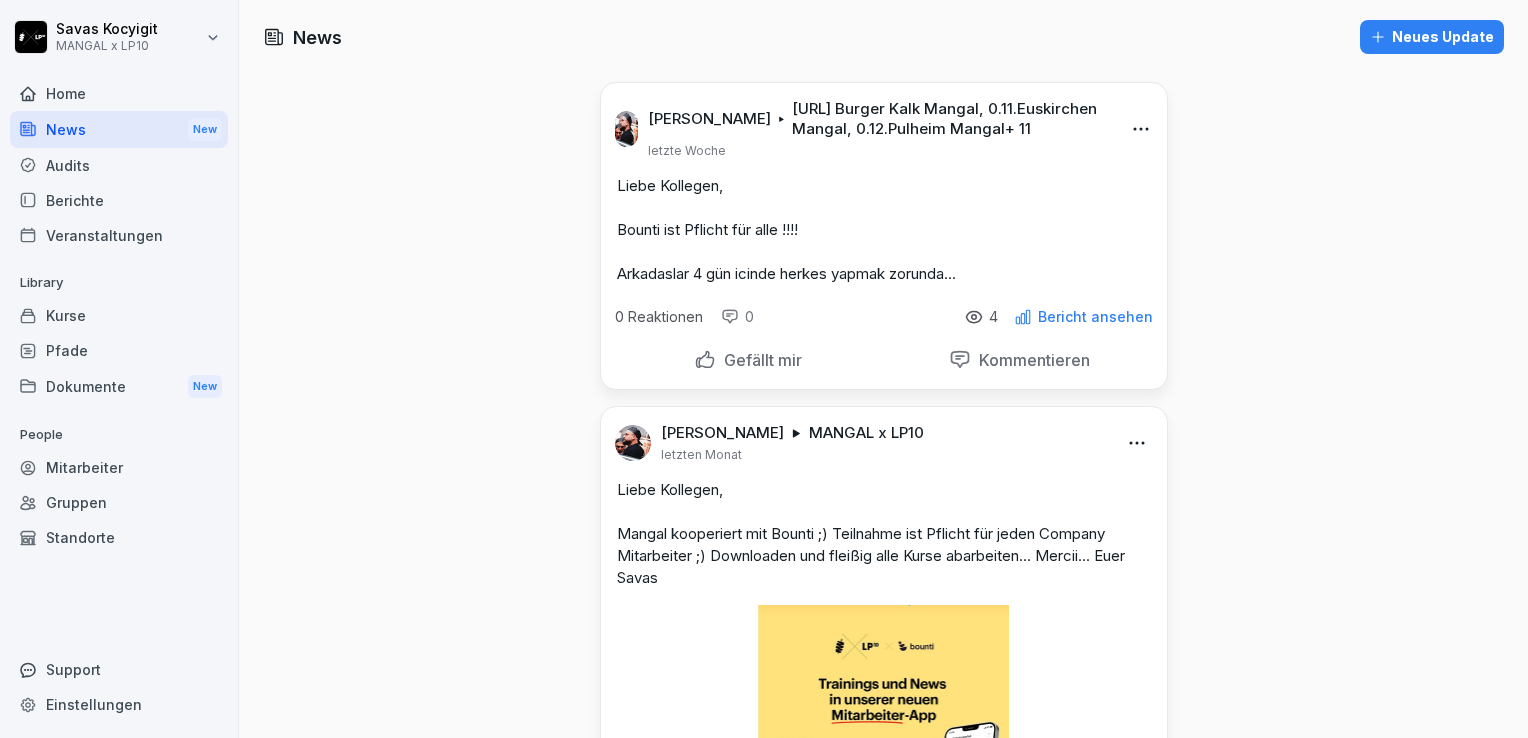click on "Home" at bounding box center (119, 93) 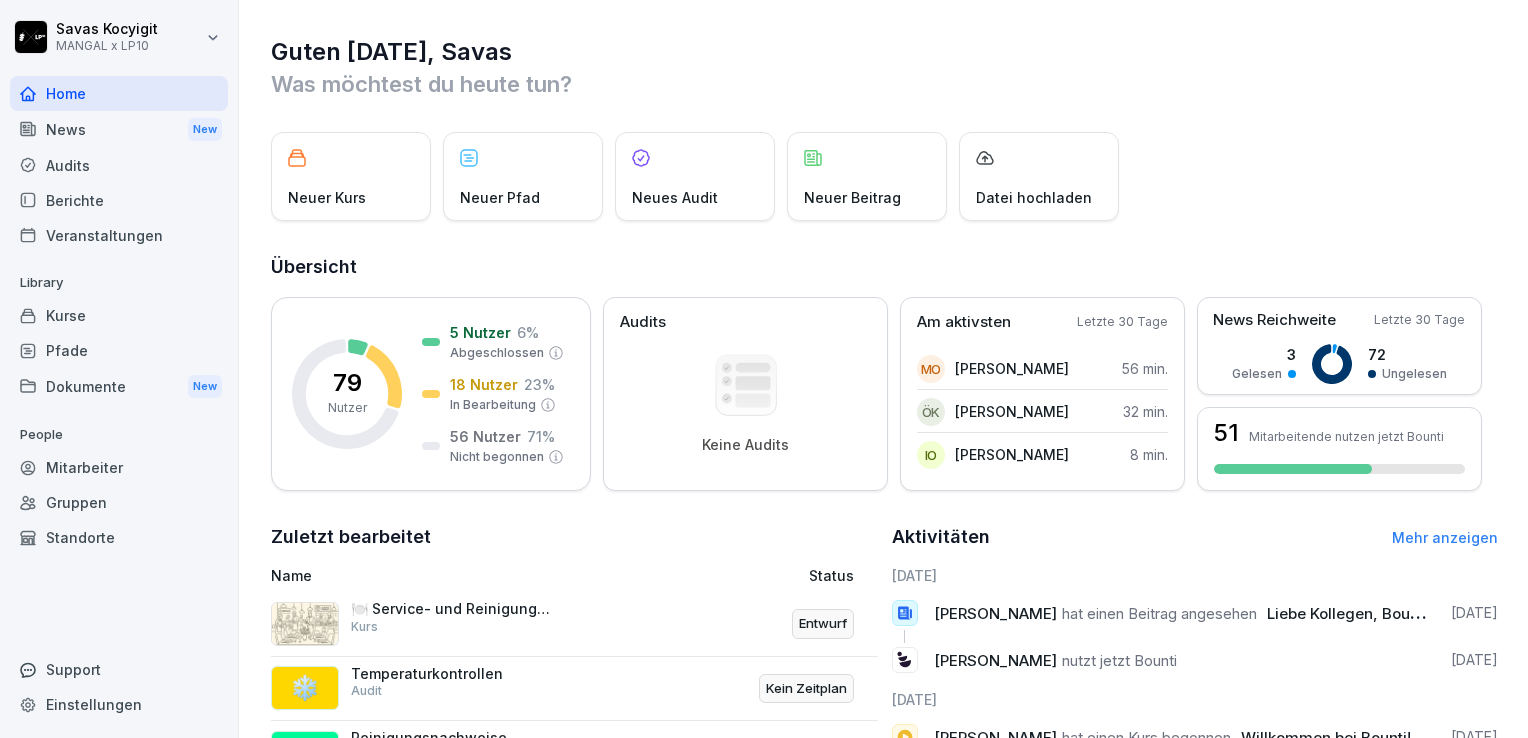 click on "Kurse" at bounding box center (119, 315) 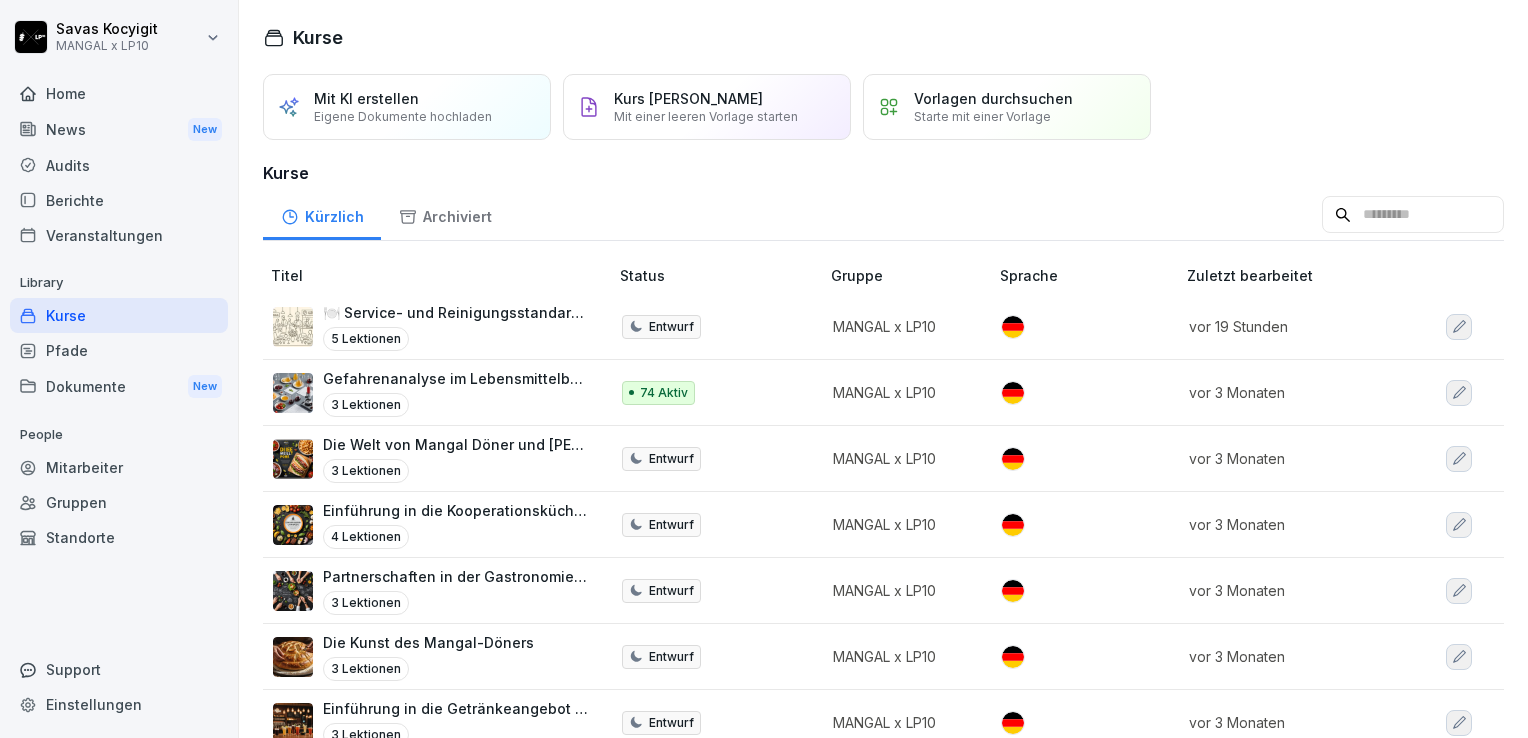 click at bounding box center (1413, 215) 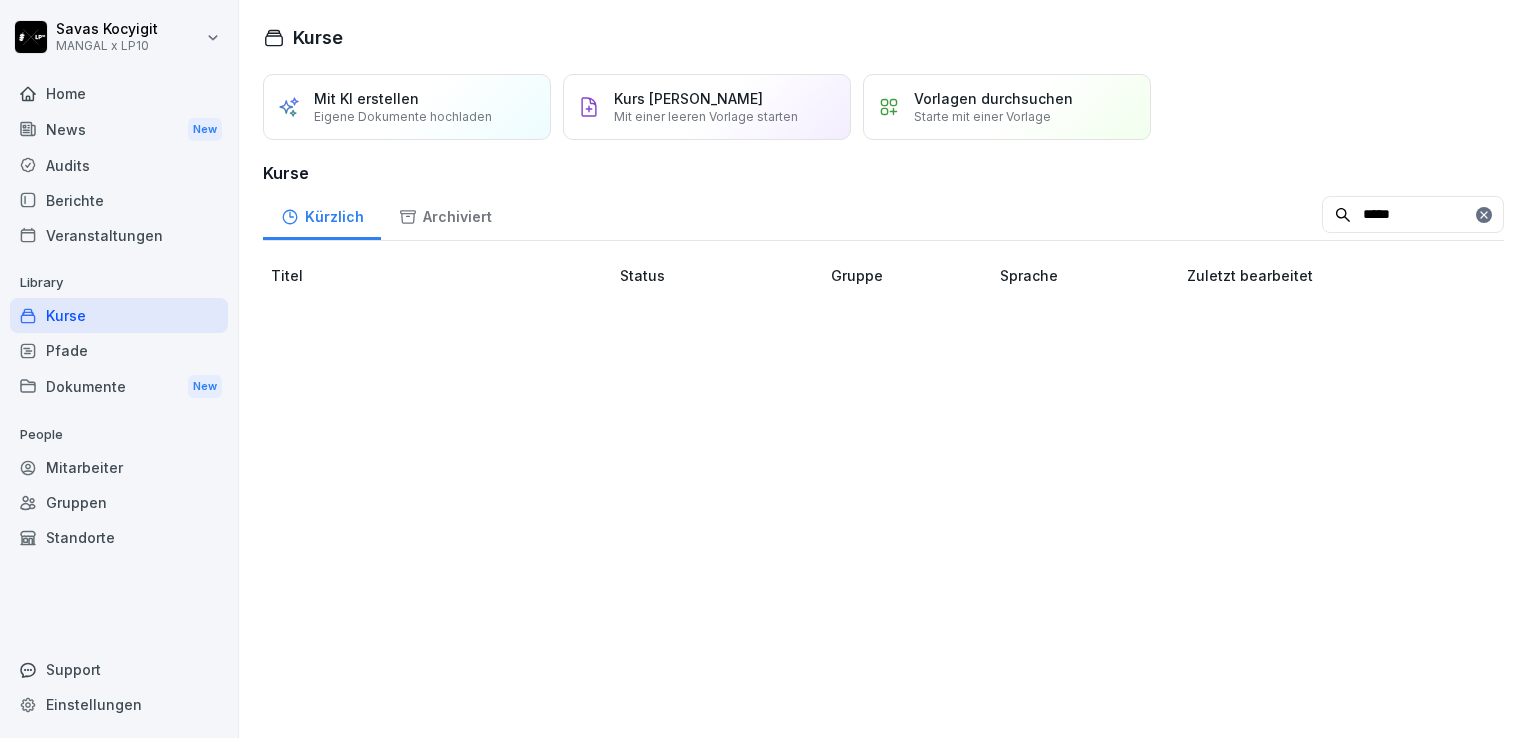 type on "*****" 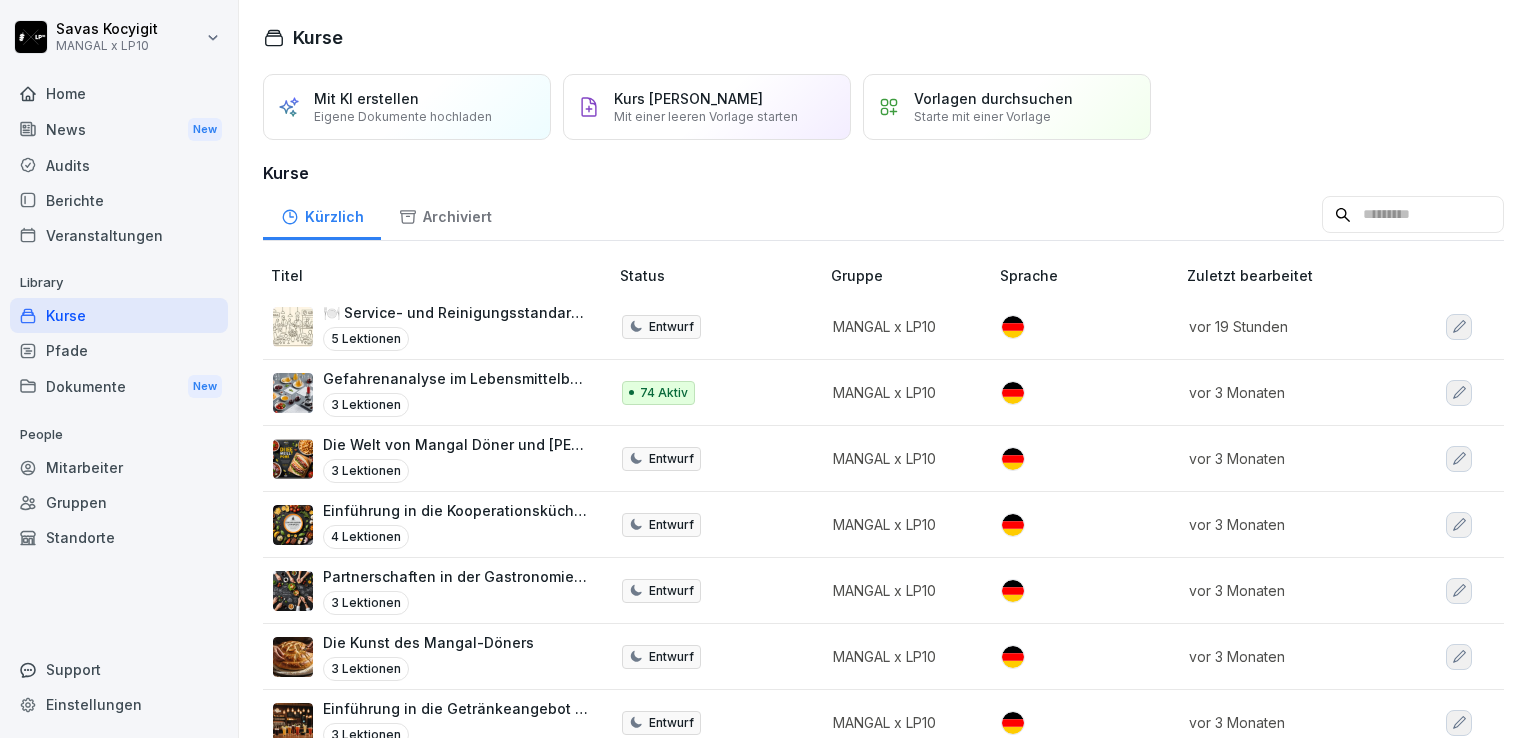 click at bounding box center (1413, 215) 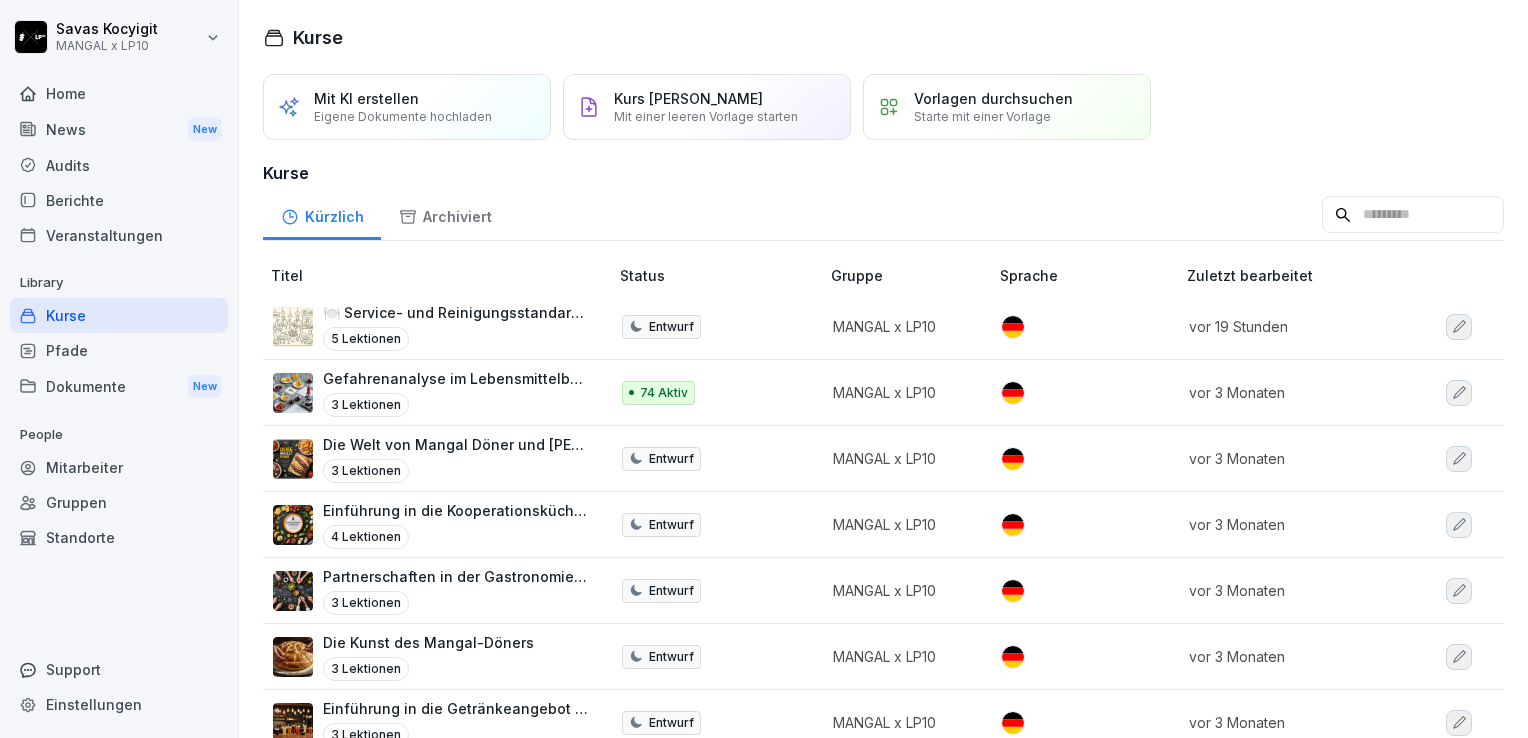 click on "Gruppen" at bounding box center (119, 502) 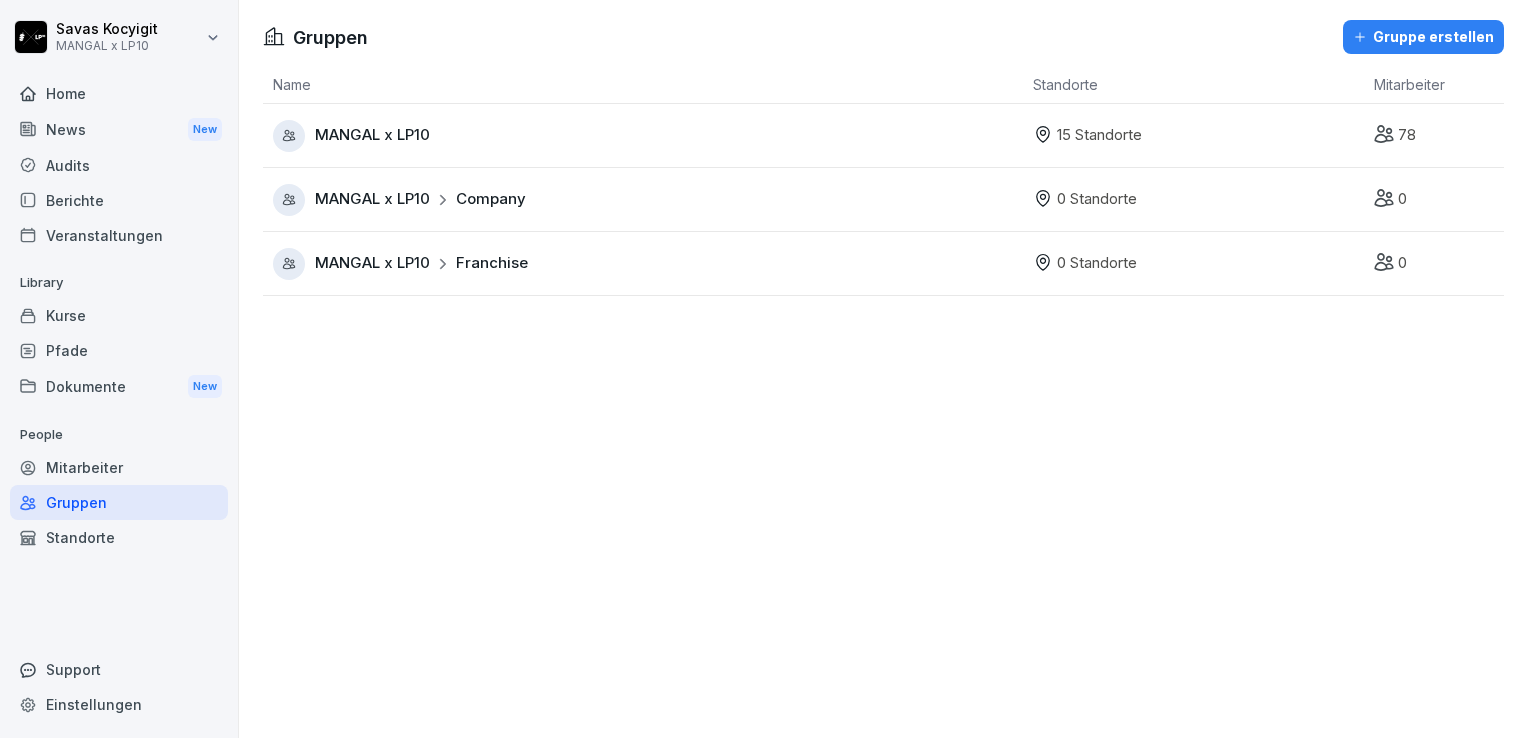 click on "Mitarbeiter" at bounding box center (119, 467) 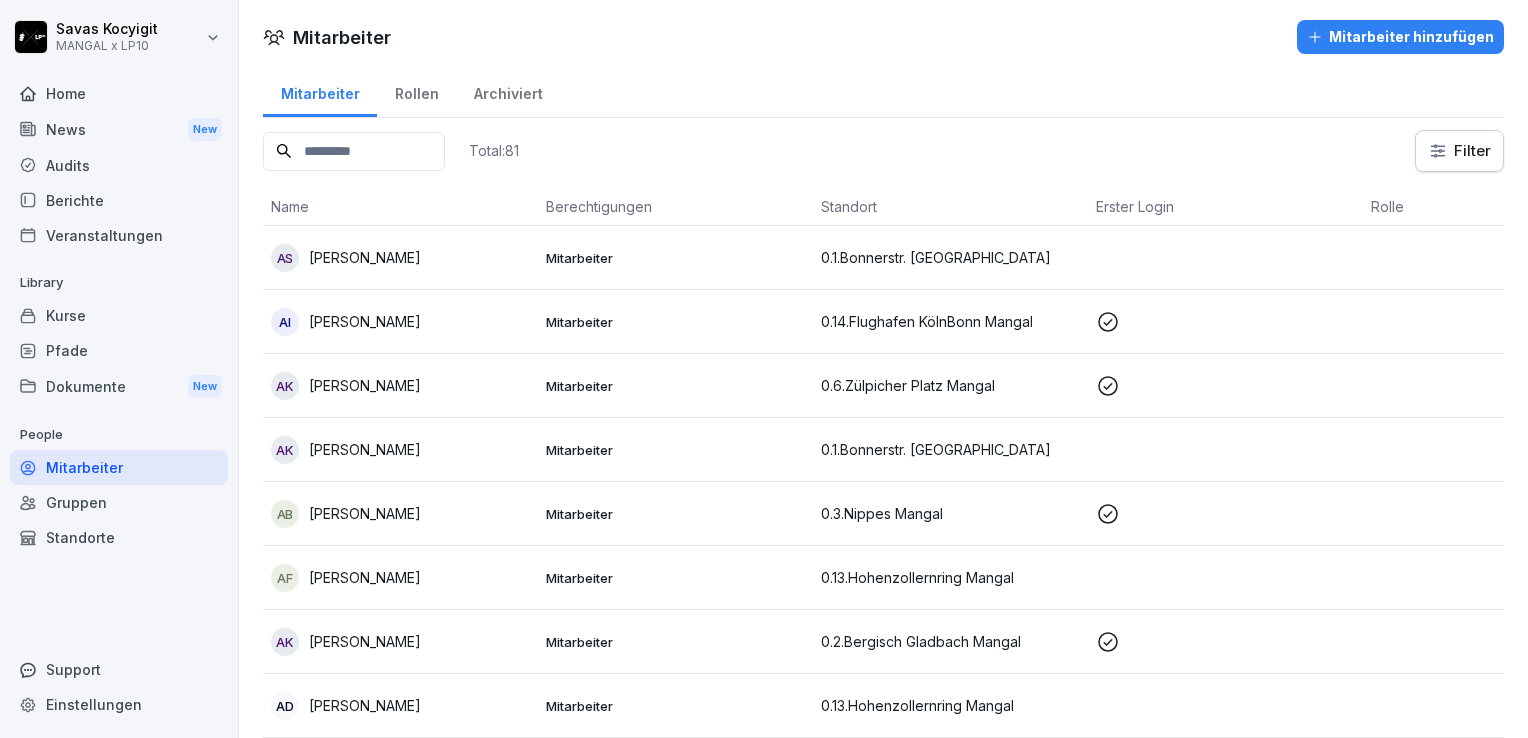 click at bounding box center (354, 151) 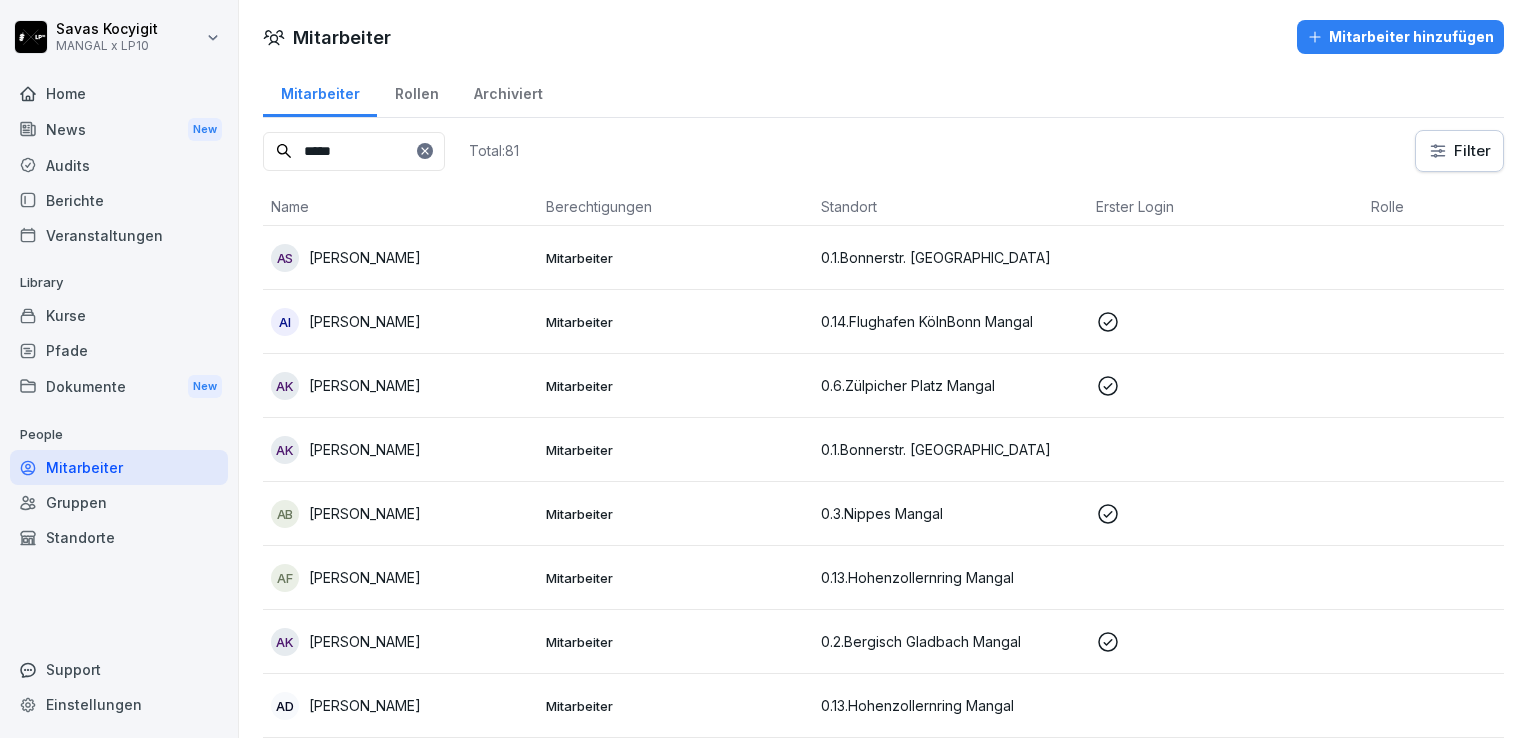type on "*****" 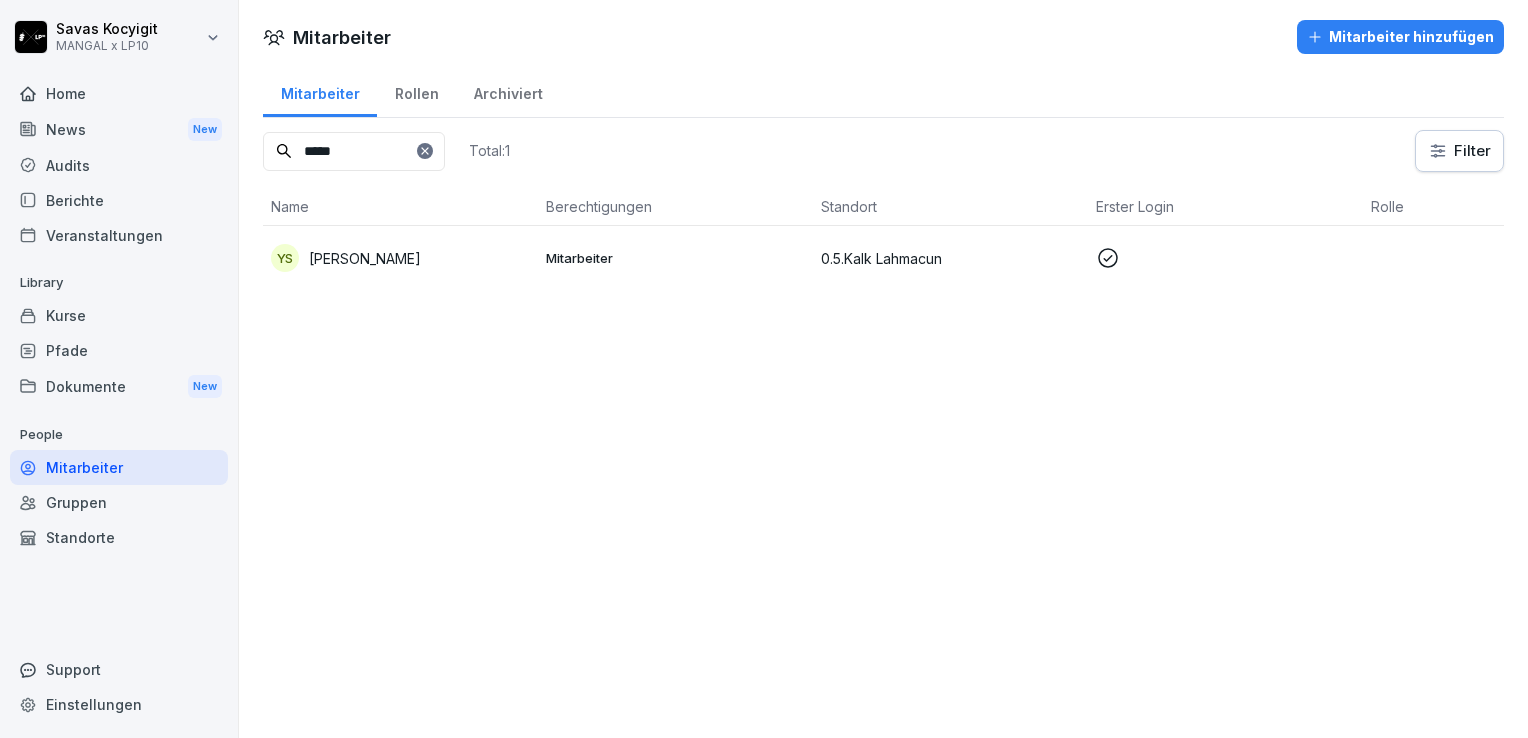 click on "YS [PERSON_NAME]" at bounding box center [400, 258] 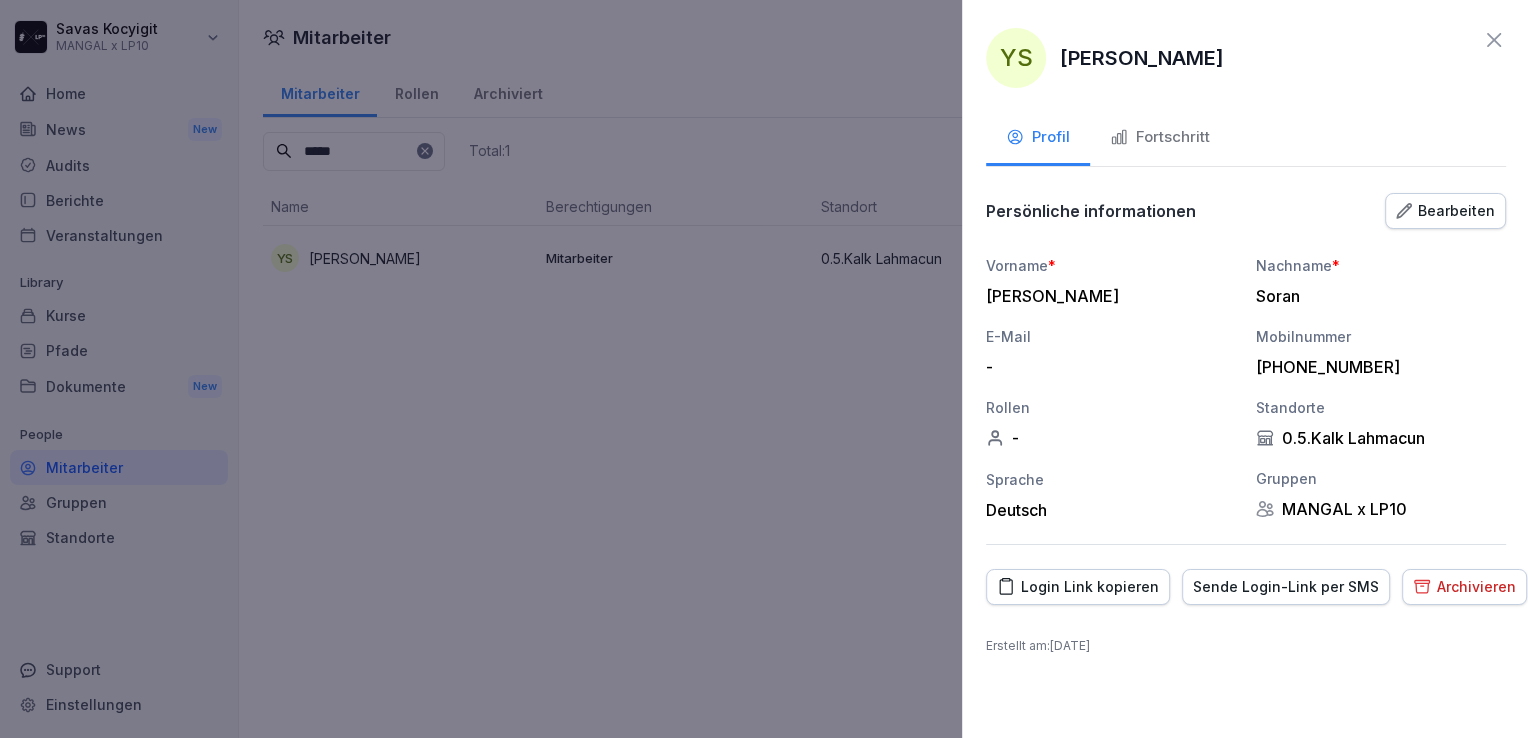 click at bounding box center [764, 369] 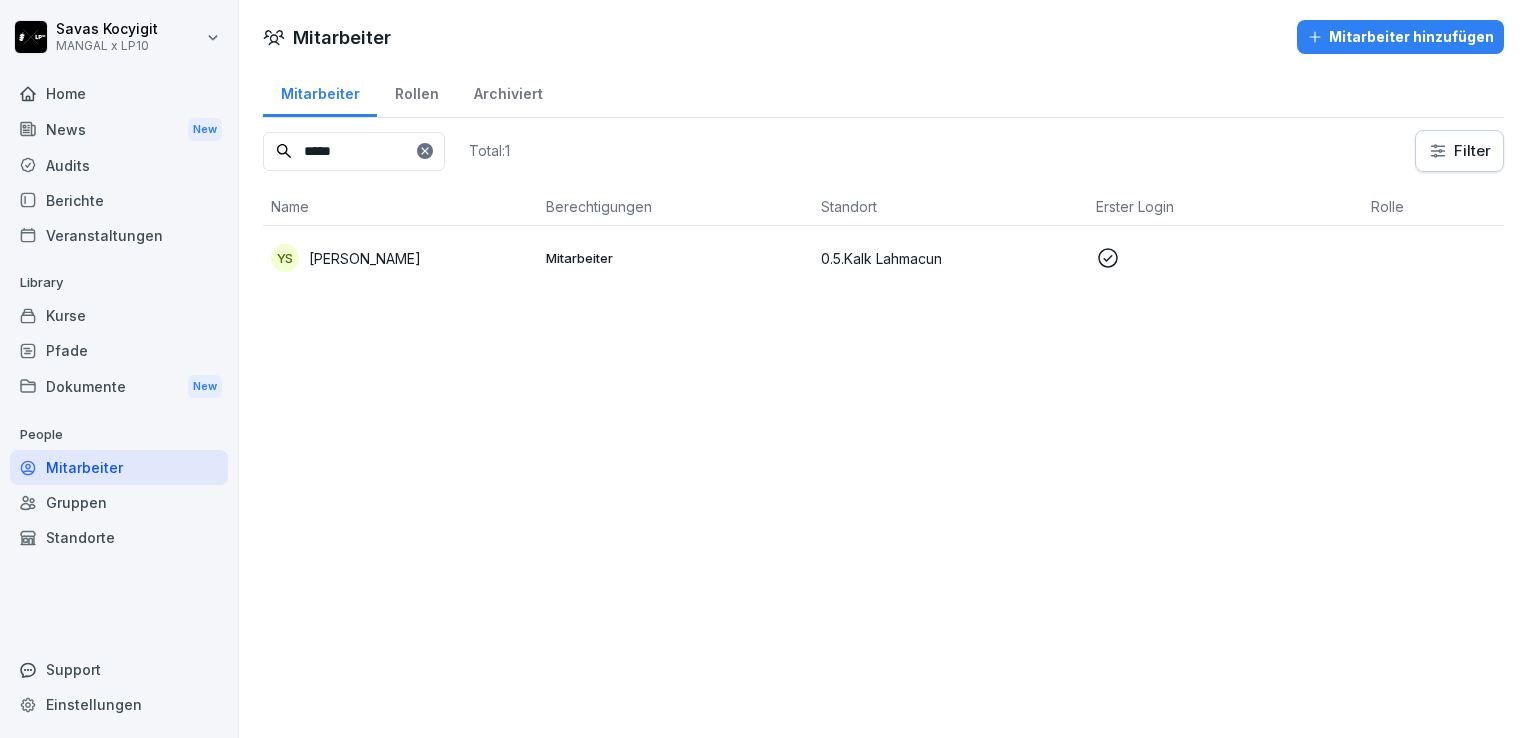 click on "Mitarbeiter Mitarbeiter hinzufügen Mitarbeiter Rollen Archiviert ***** Total:  1 Filter Name Berechtigungen Standort Erster Login Rolle YS [PERSON_NAME] Mitarbeiter 0.5.Kalk Lahmacun" at bounding box center (883, 369) 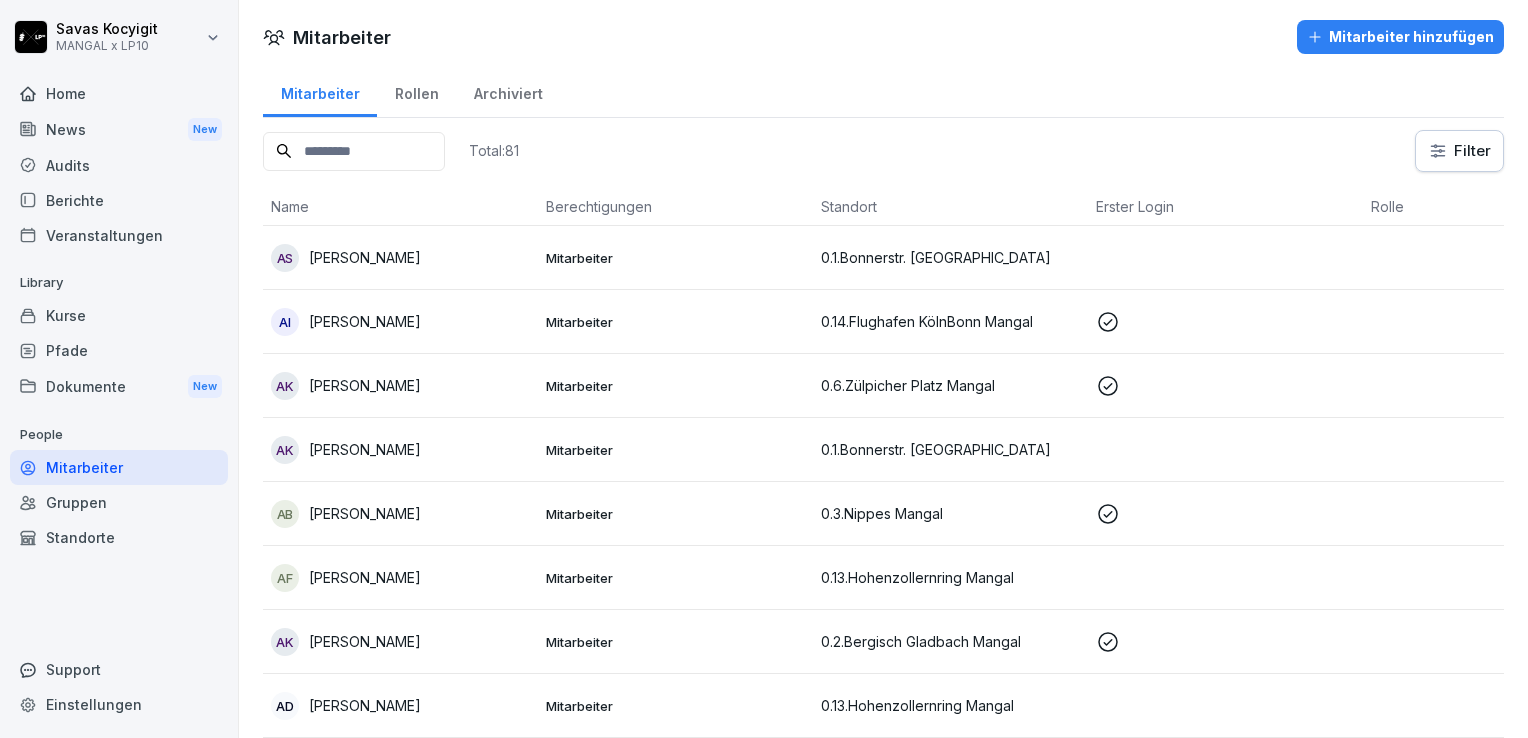 click at bounding box center (354, 151) 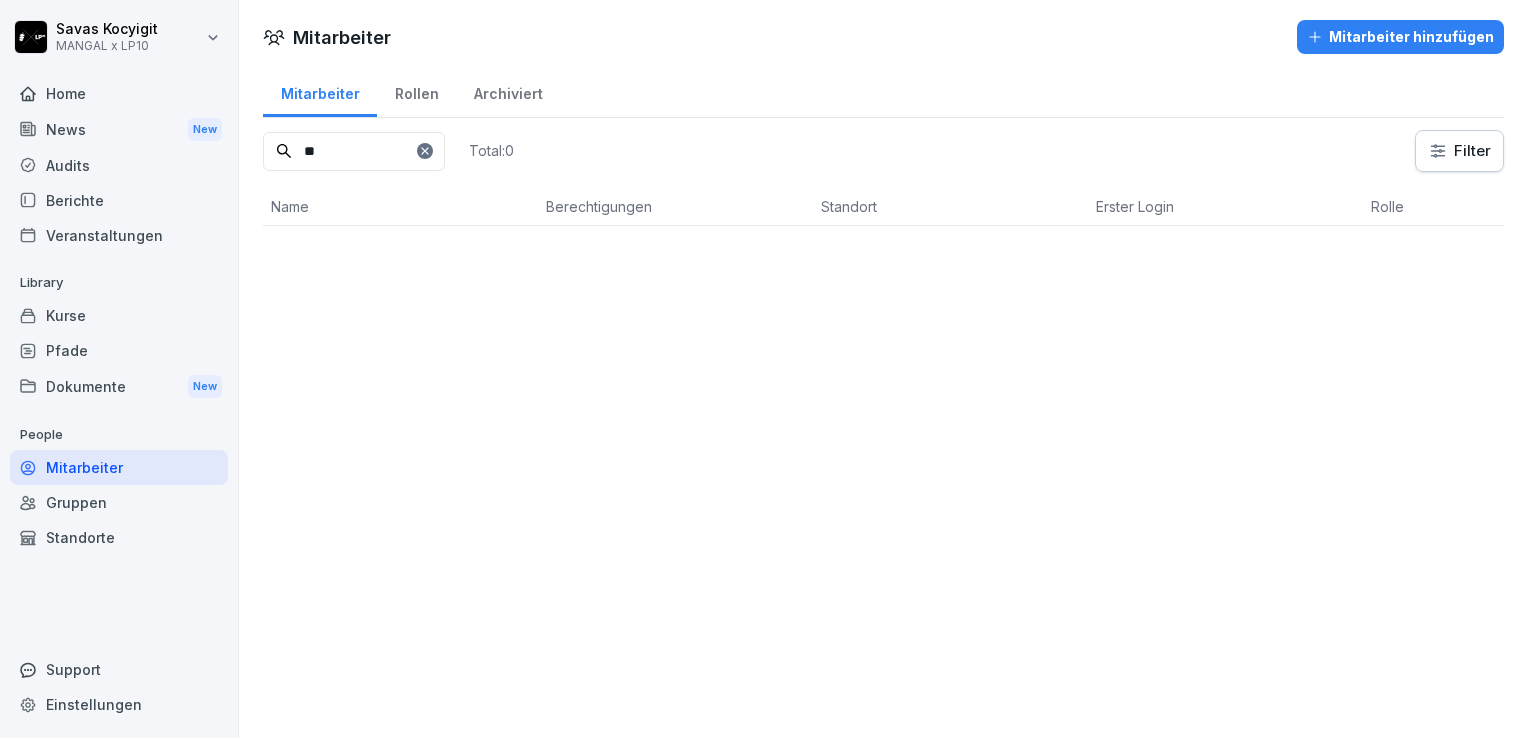 type on "**" 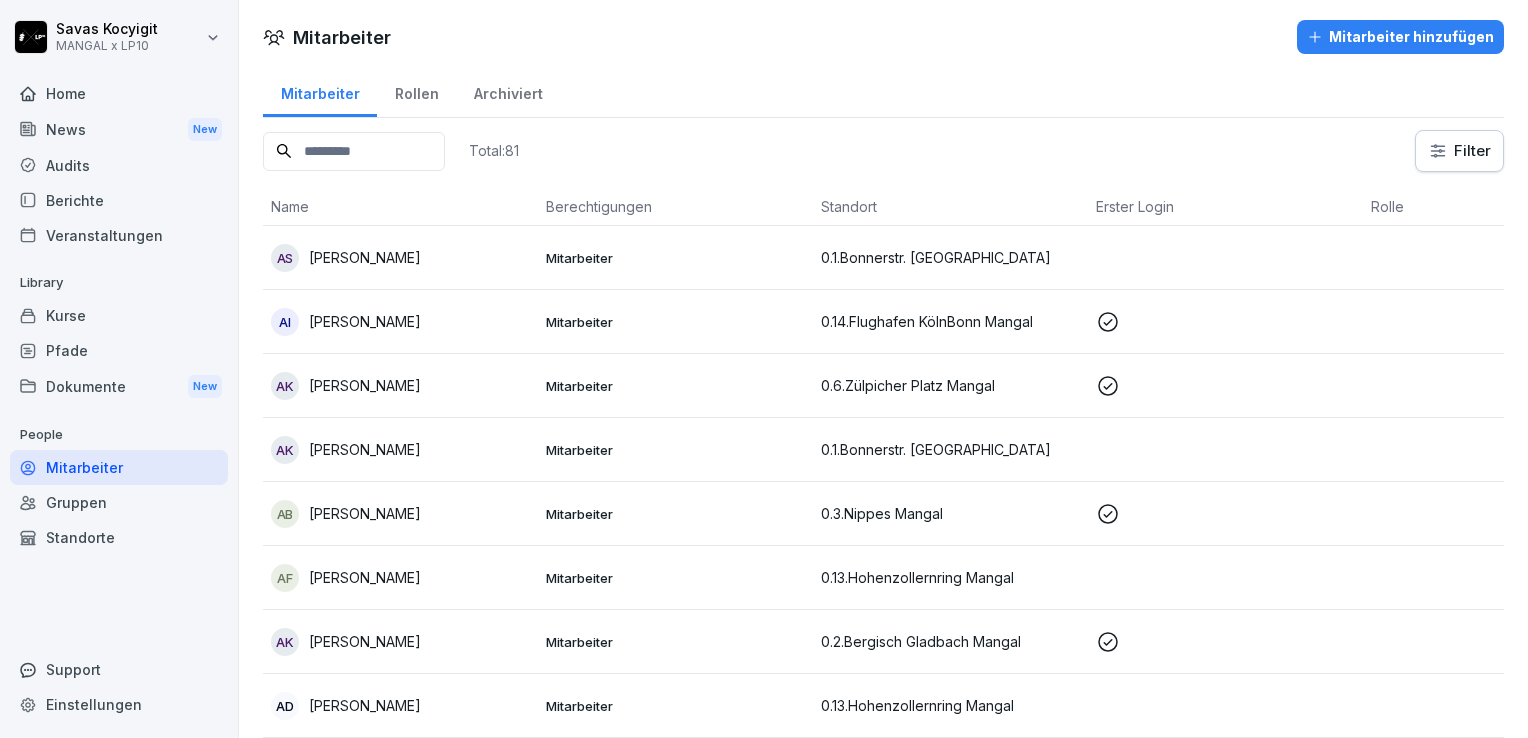 click at bounding box center (354, 151) 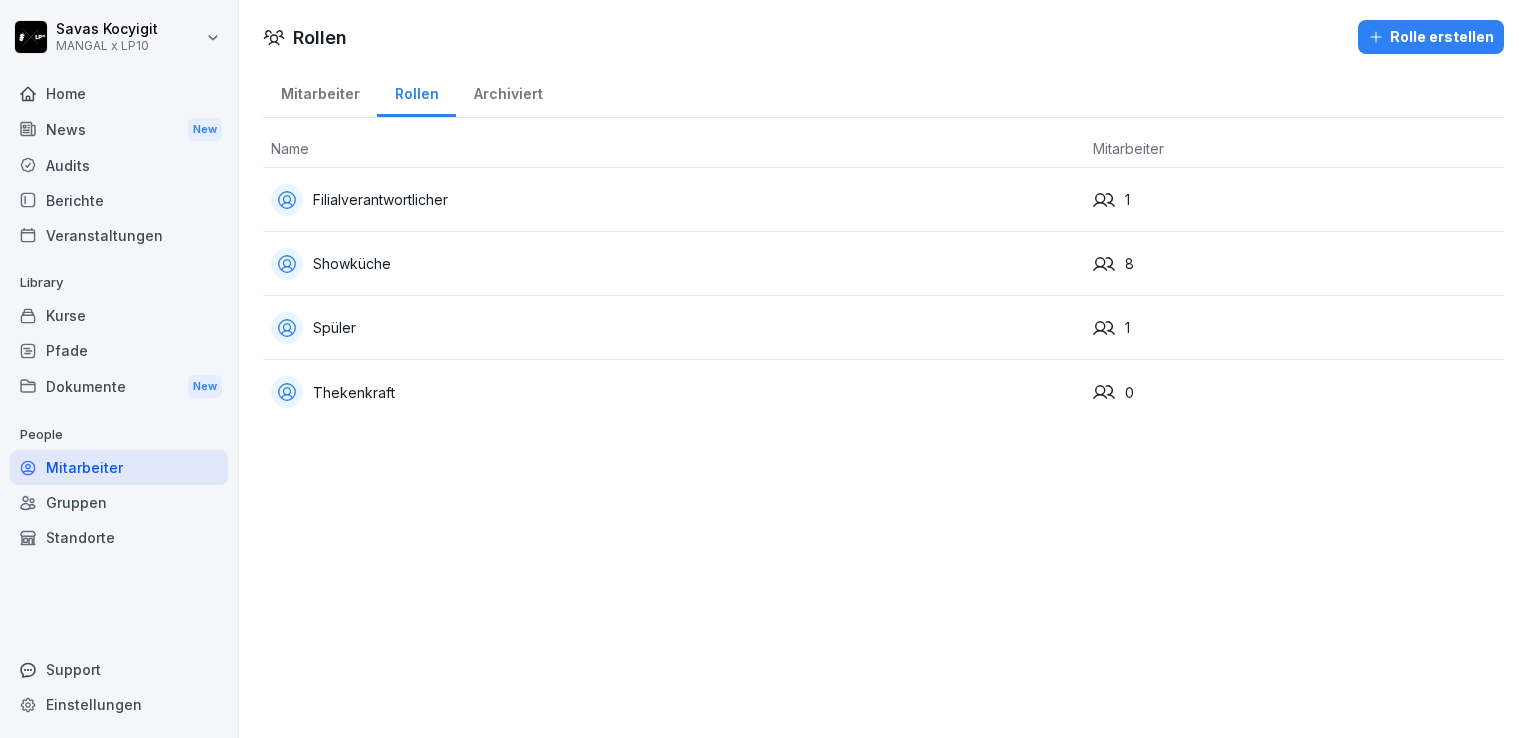 click on "Mitarbeiter" at bounding box center (320, 91) 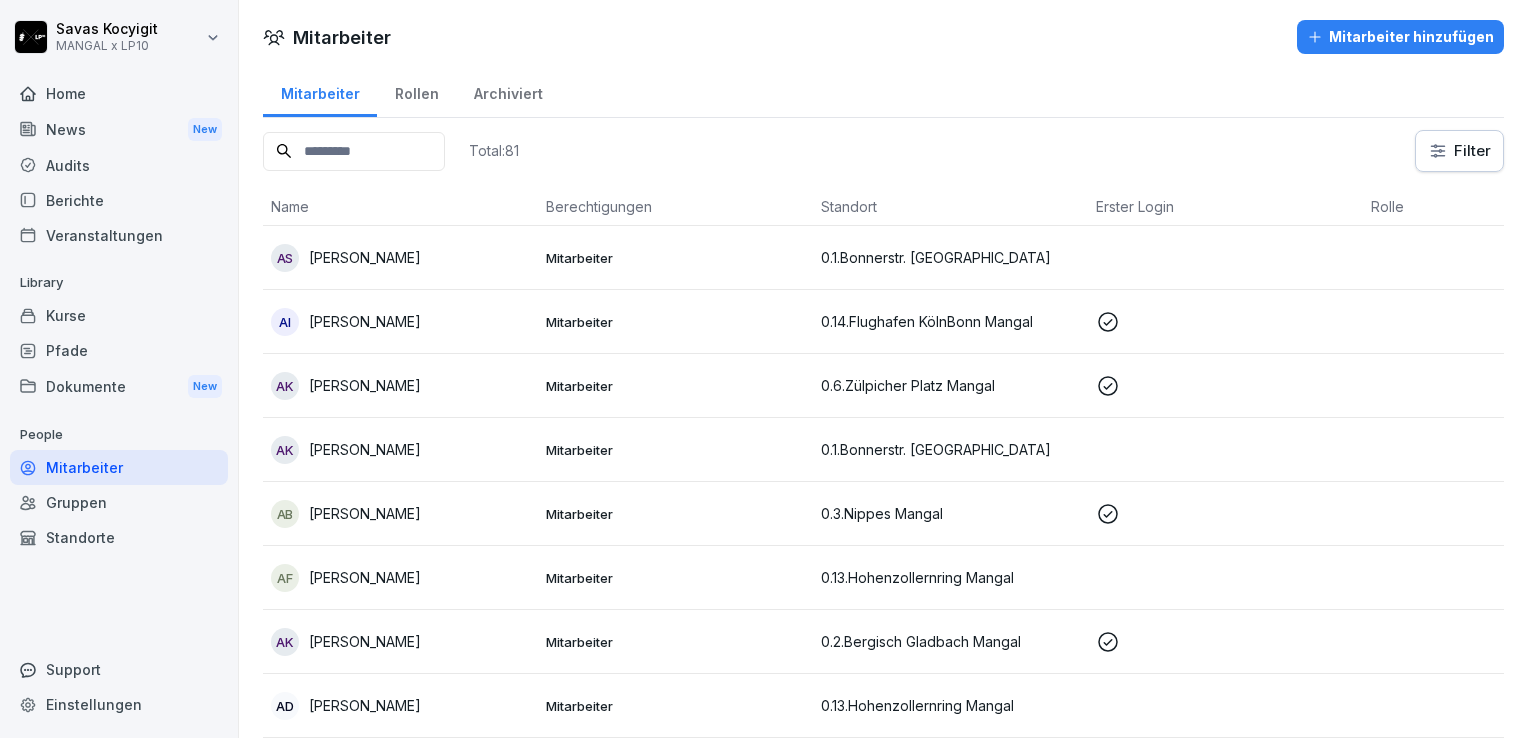 click at bounding box center (354, 151) 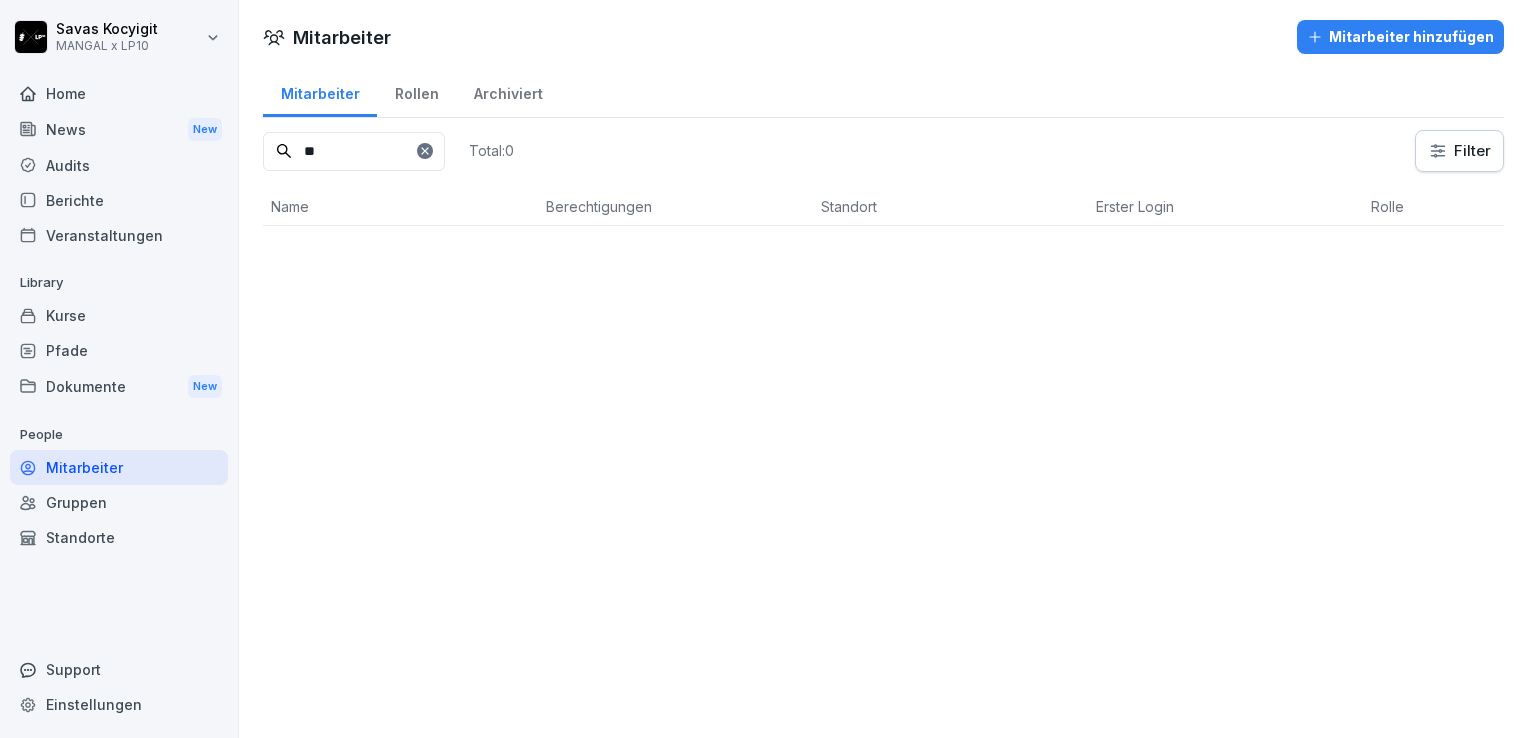 type on "*" 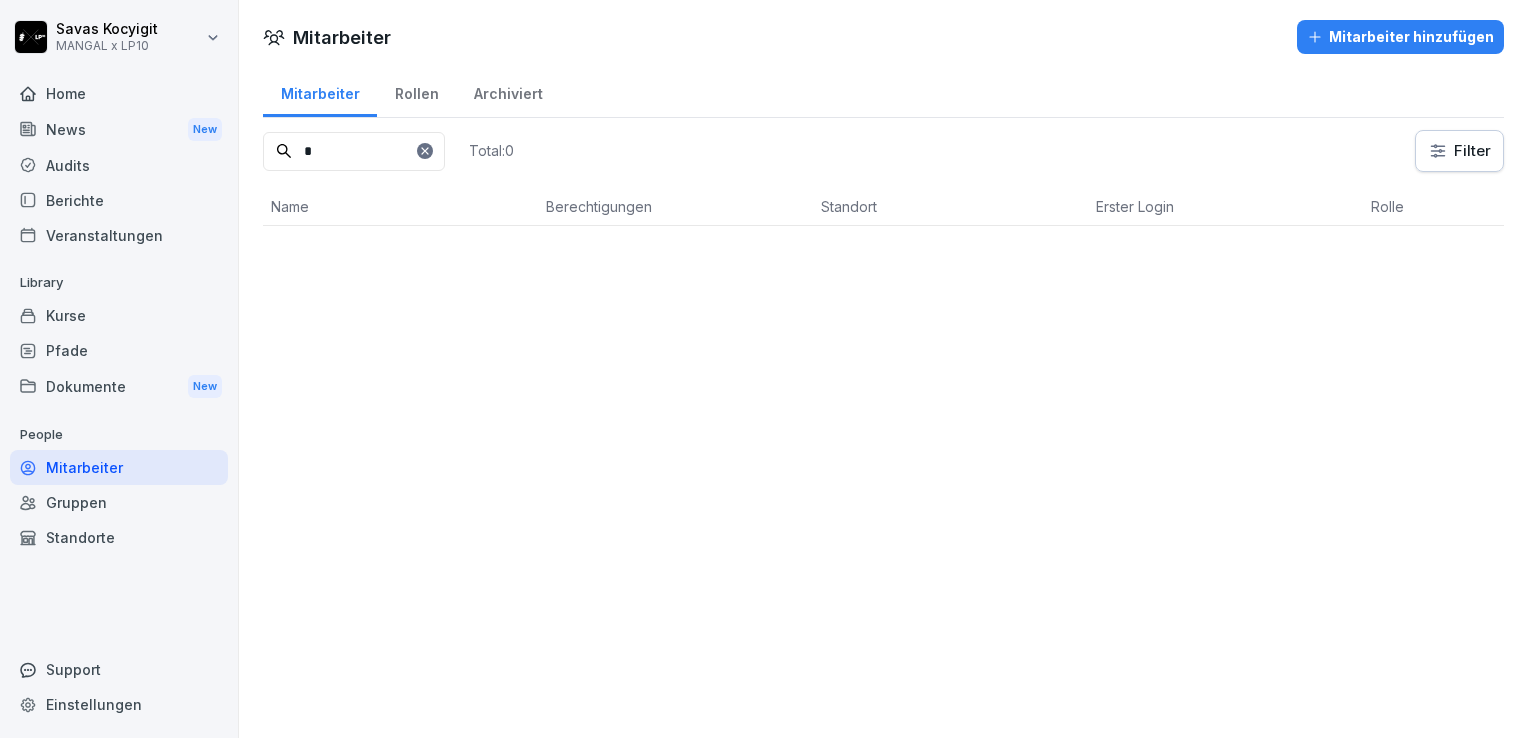 type 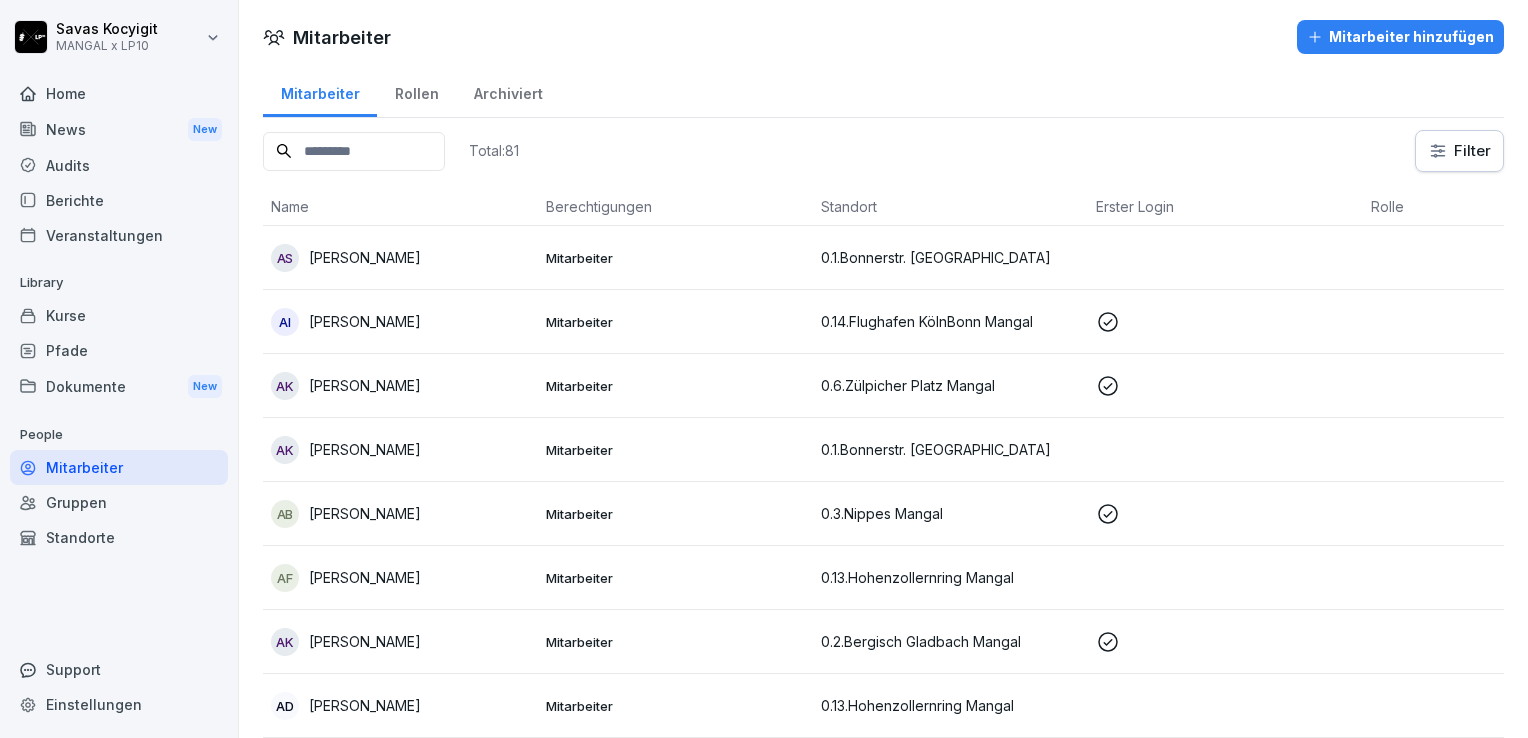 click on "Mitarbeiter" at bounding box center (119, 467) 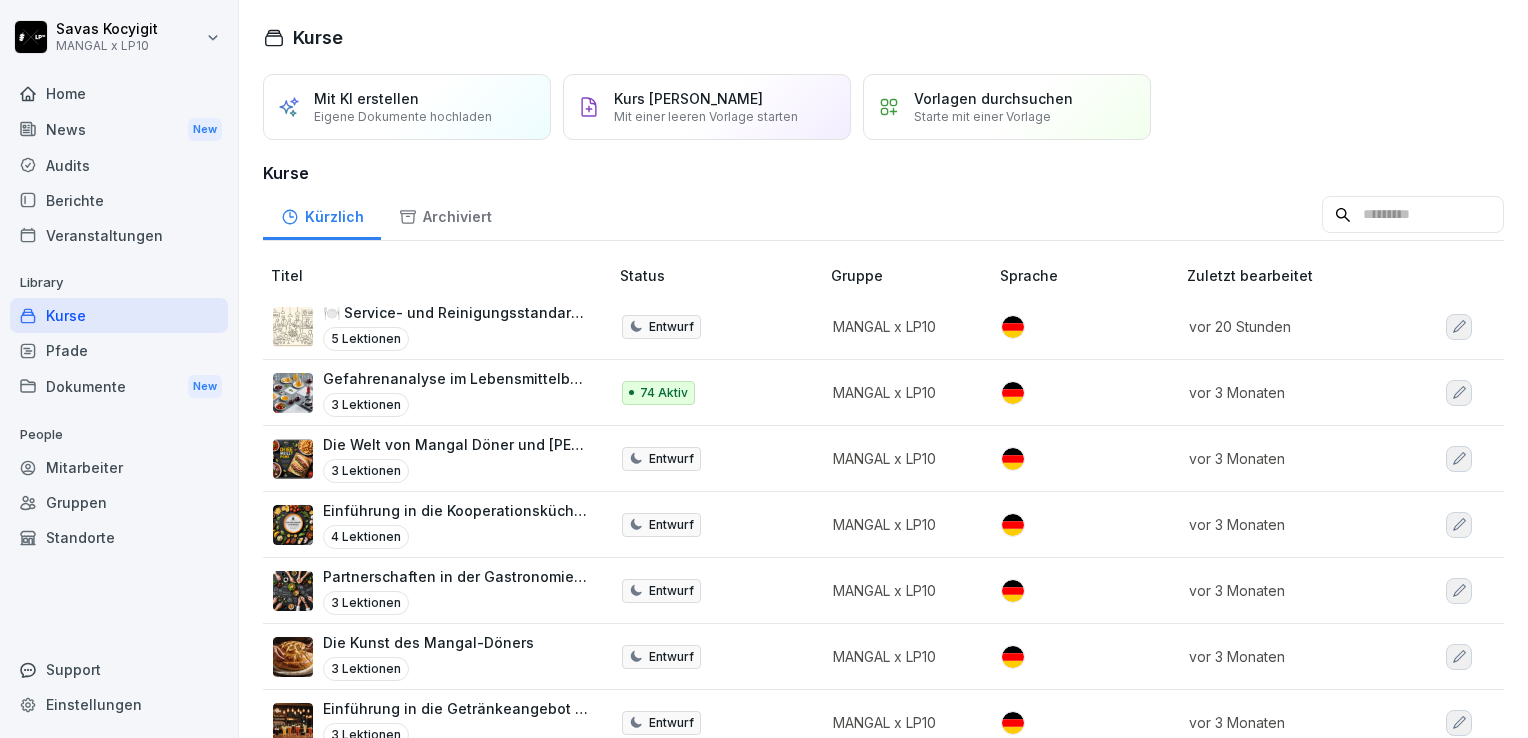 click on "Pfade" at bounding box center (119, 350) 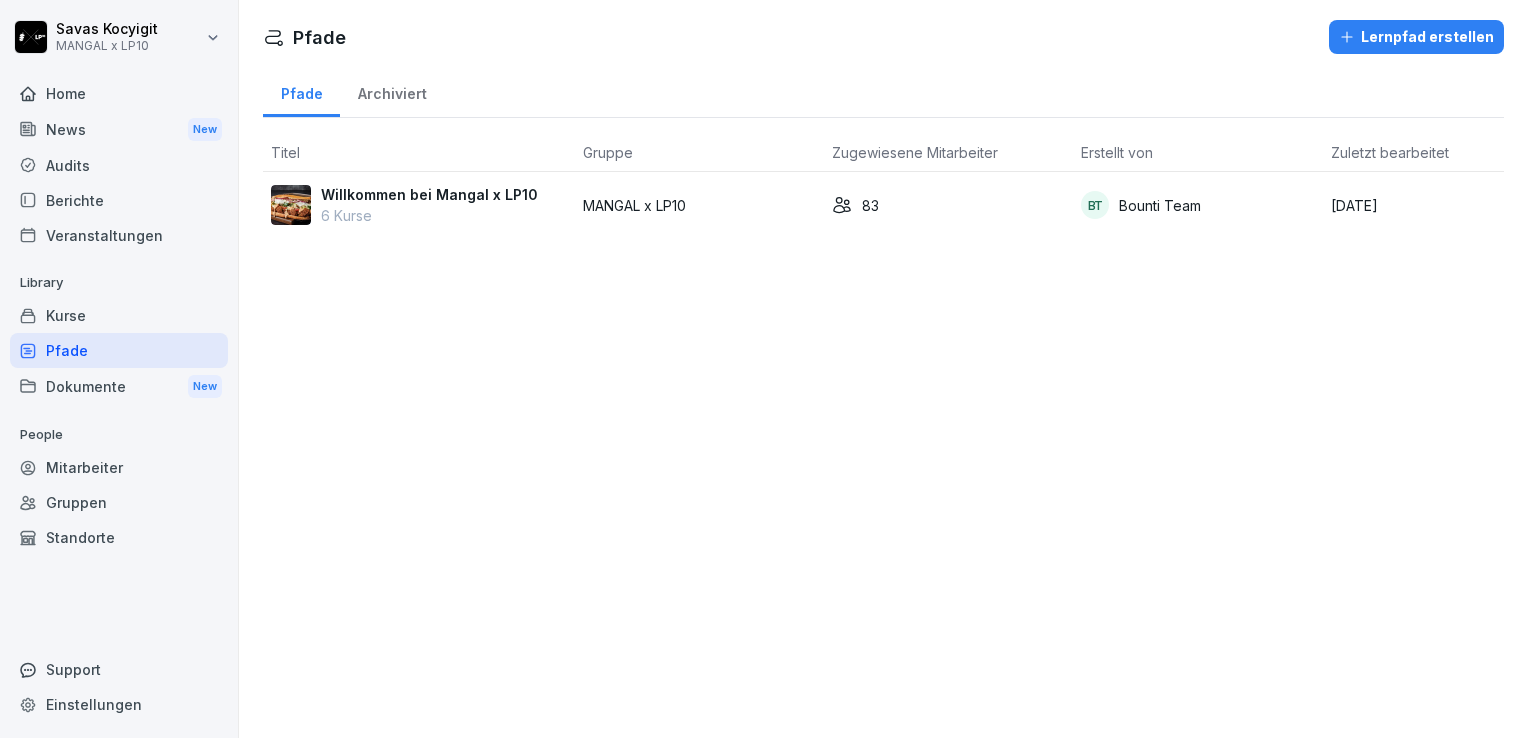 click on "Dokumente New" at bounding box center (119, 386) 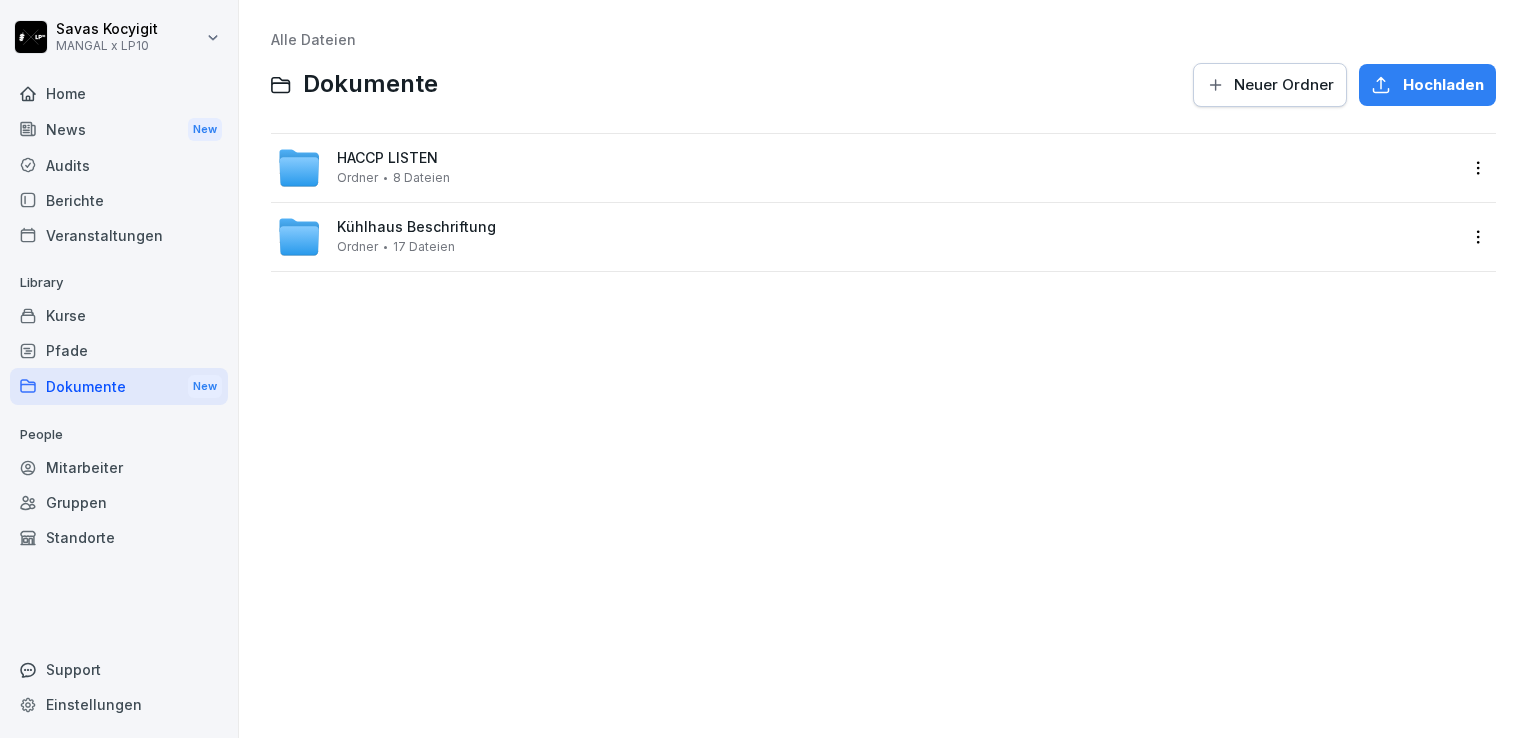 click on "Kurse" at bounding box center (119, 315) 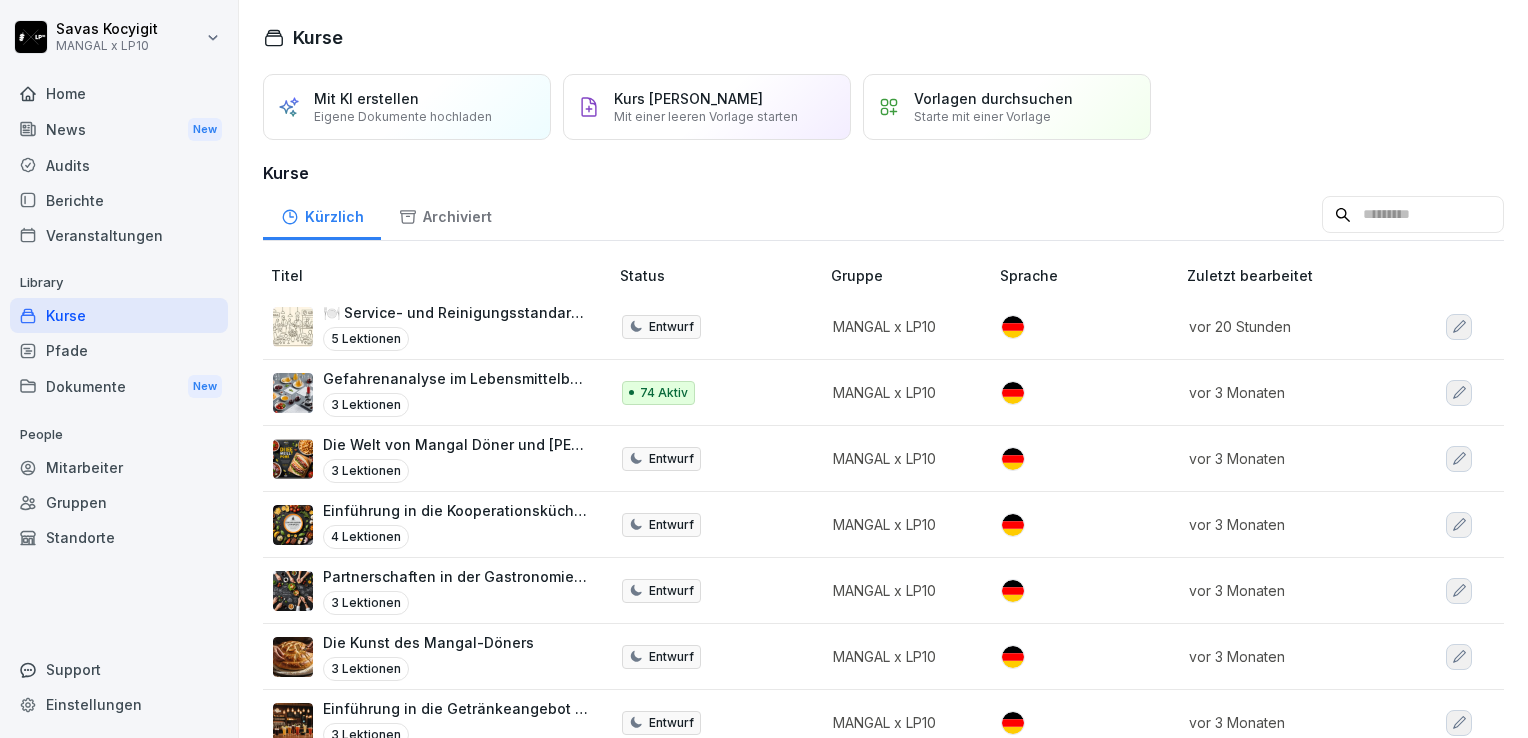 click on "Mitarbeiter" at bounding box center [119, 467] 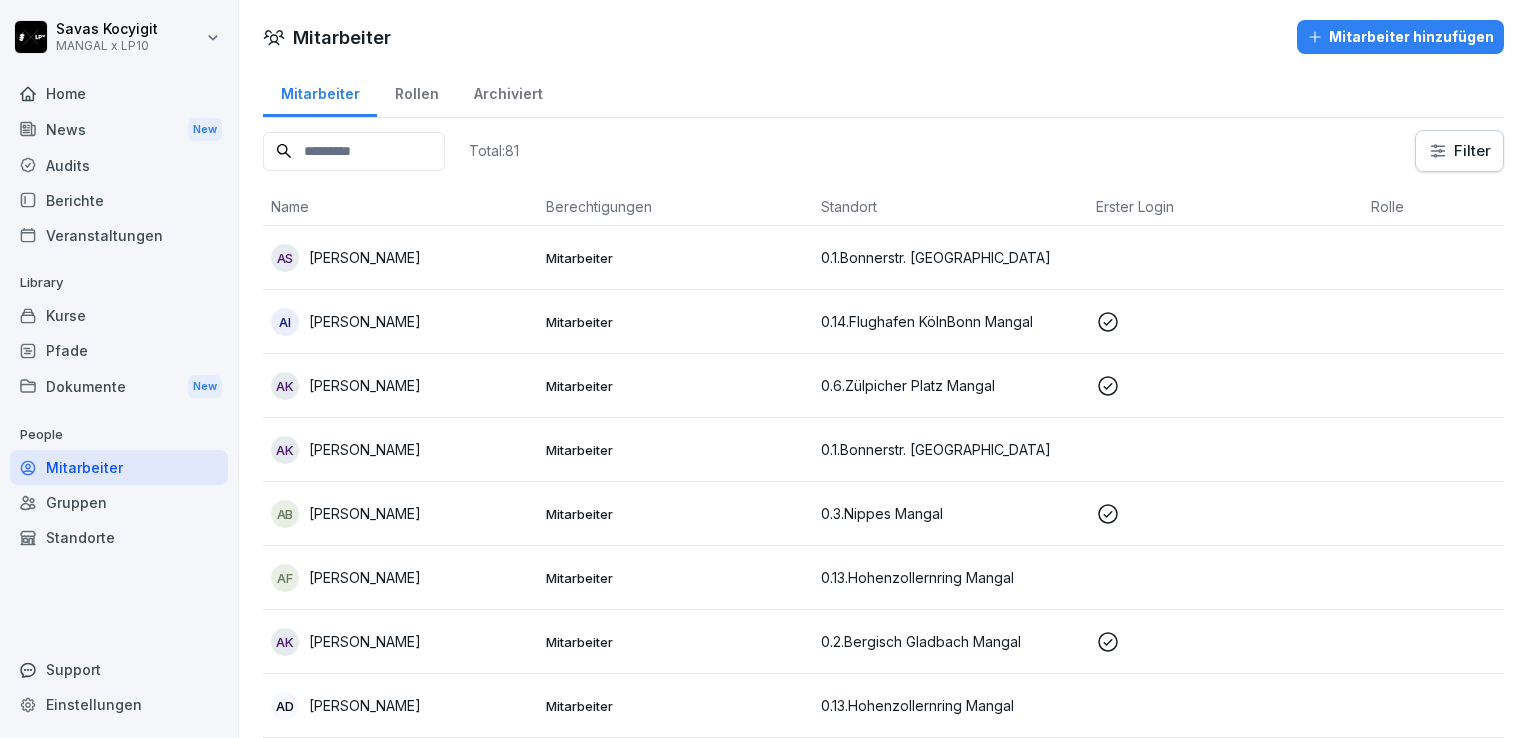 click on "Gruppen" at bounding box center (119, 502) 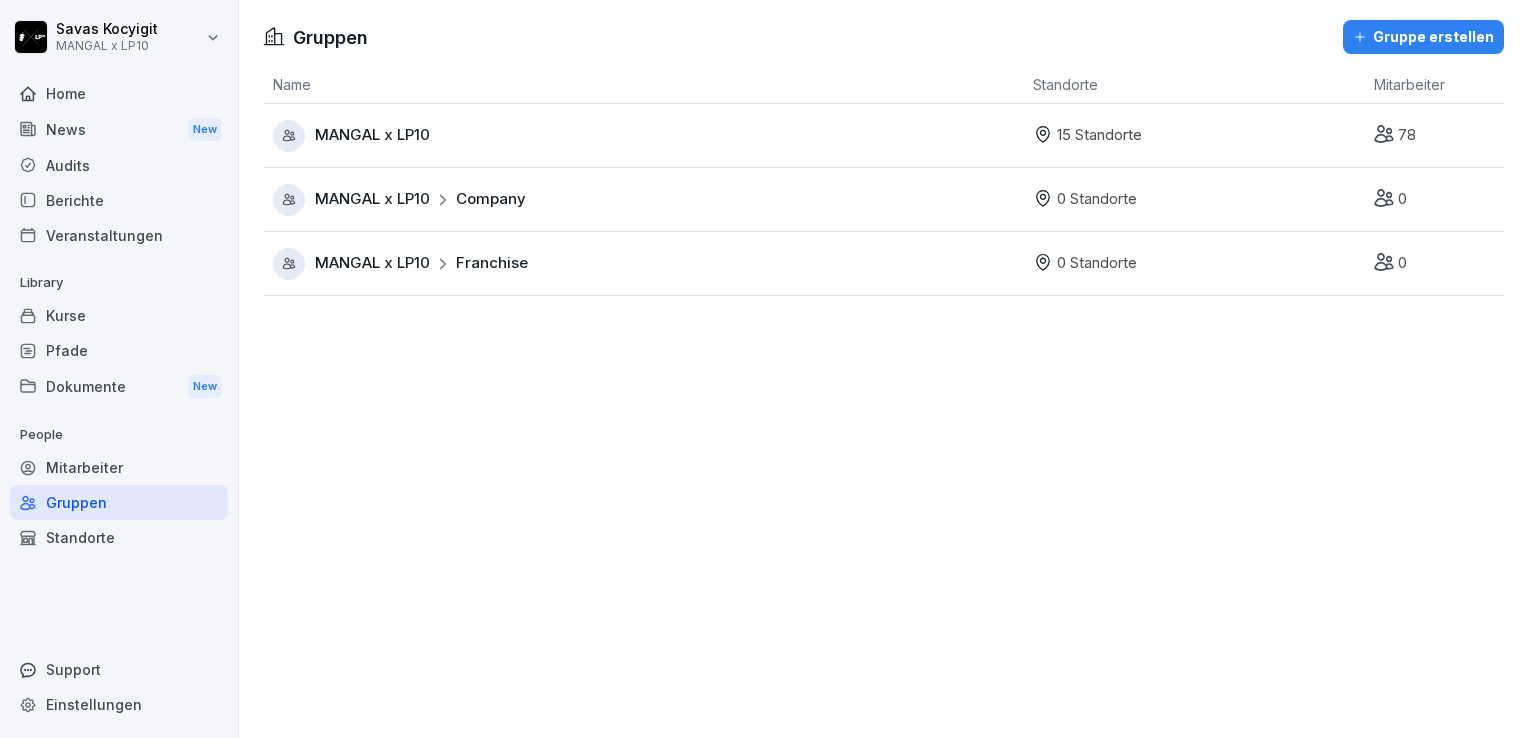 click on "Standorte" at bounding box center (119, 537) 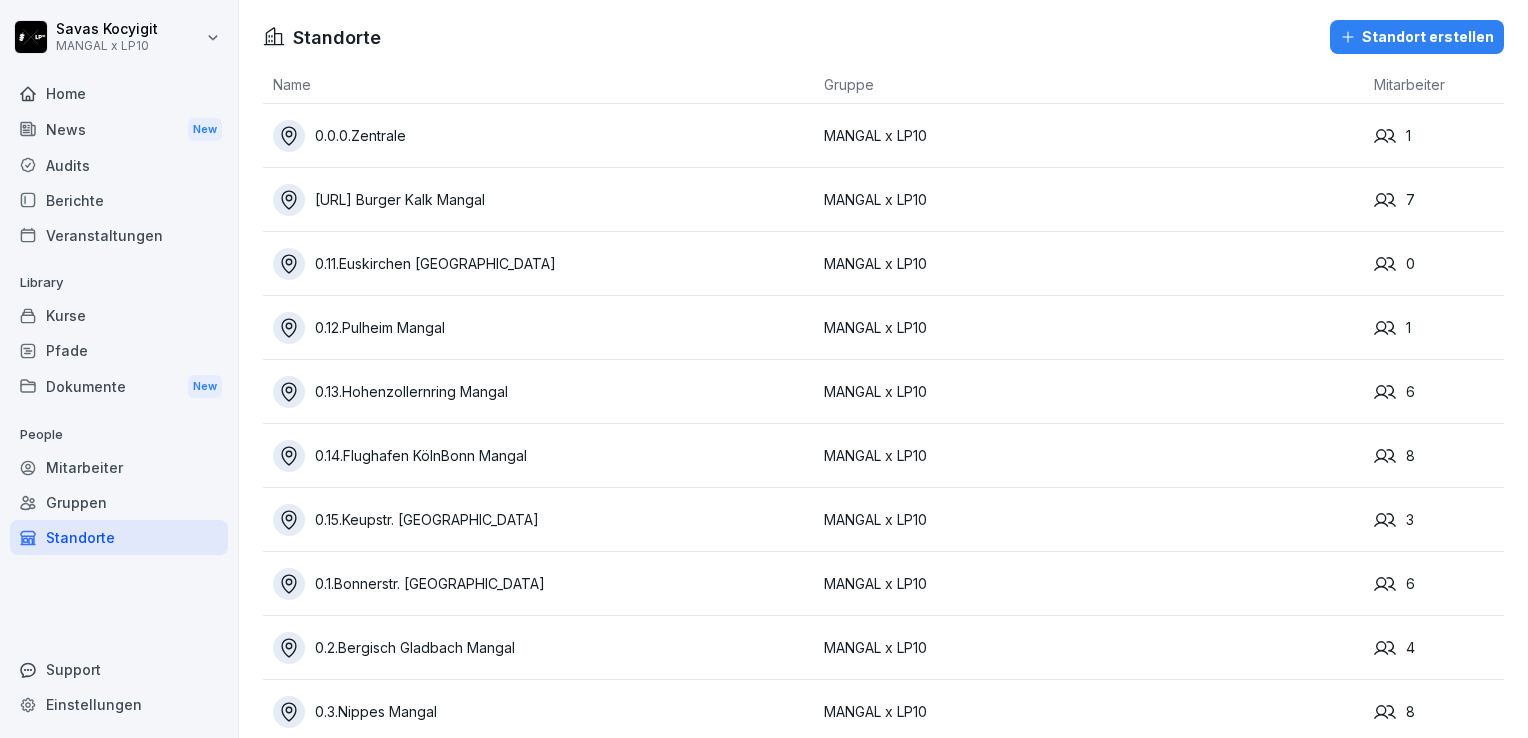 click on "Mitarbeiter" at bounding box center [119, 467] 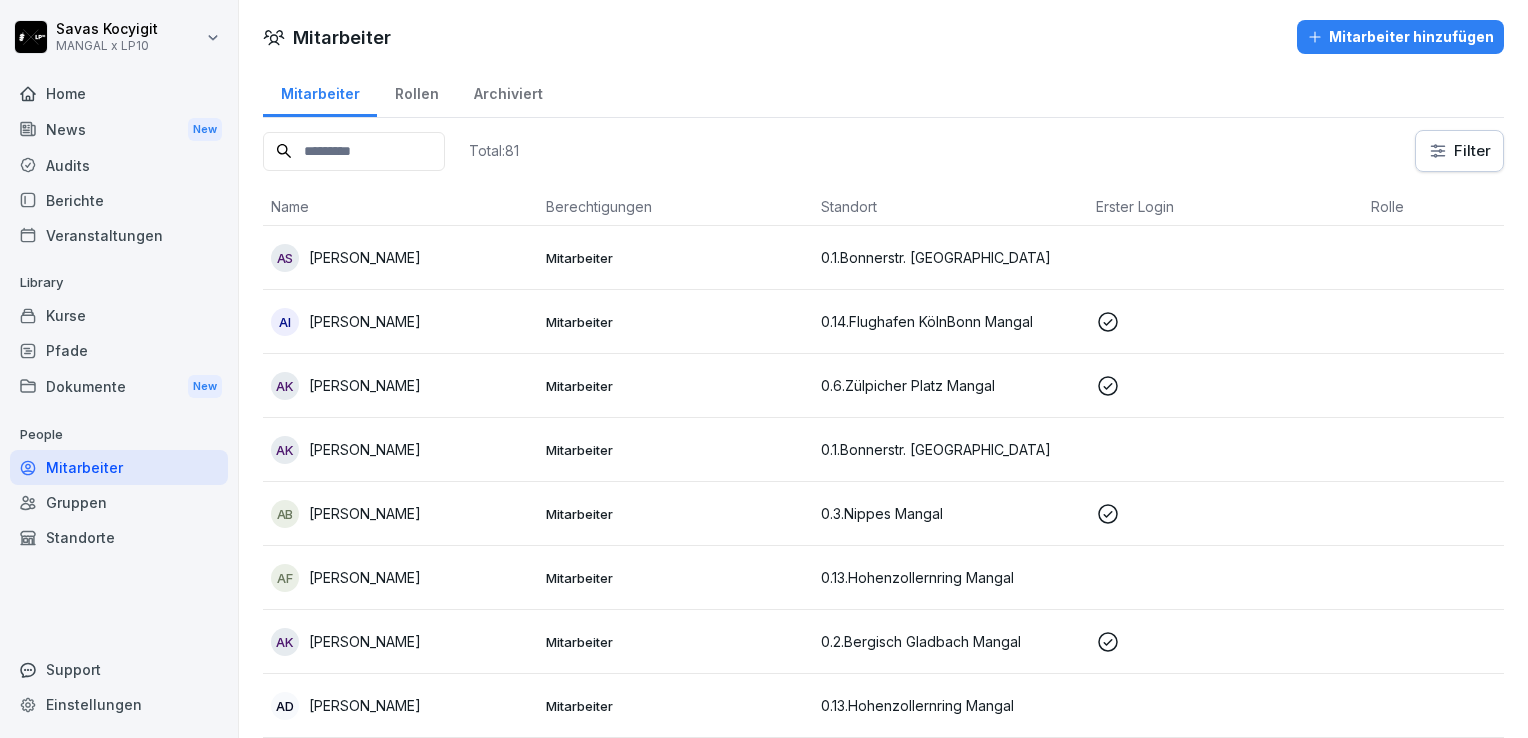 click on "Rollen" at bounding box center (416, 91) 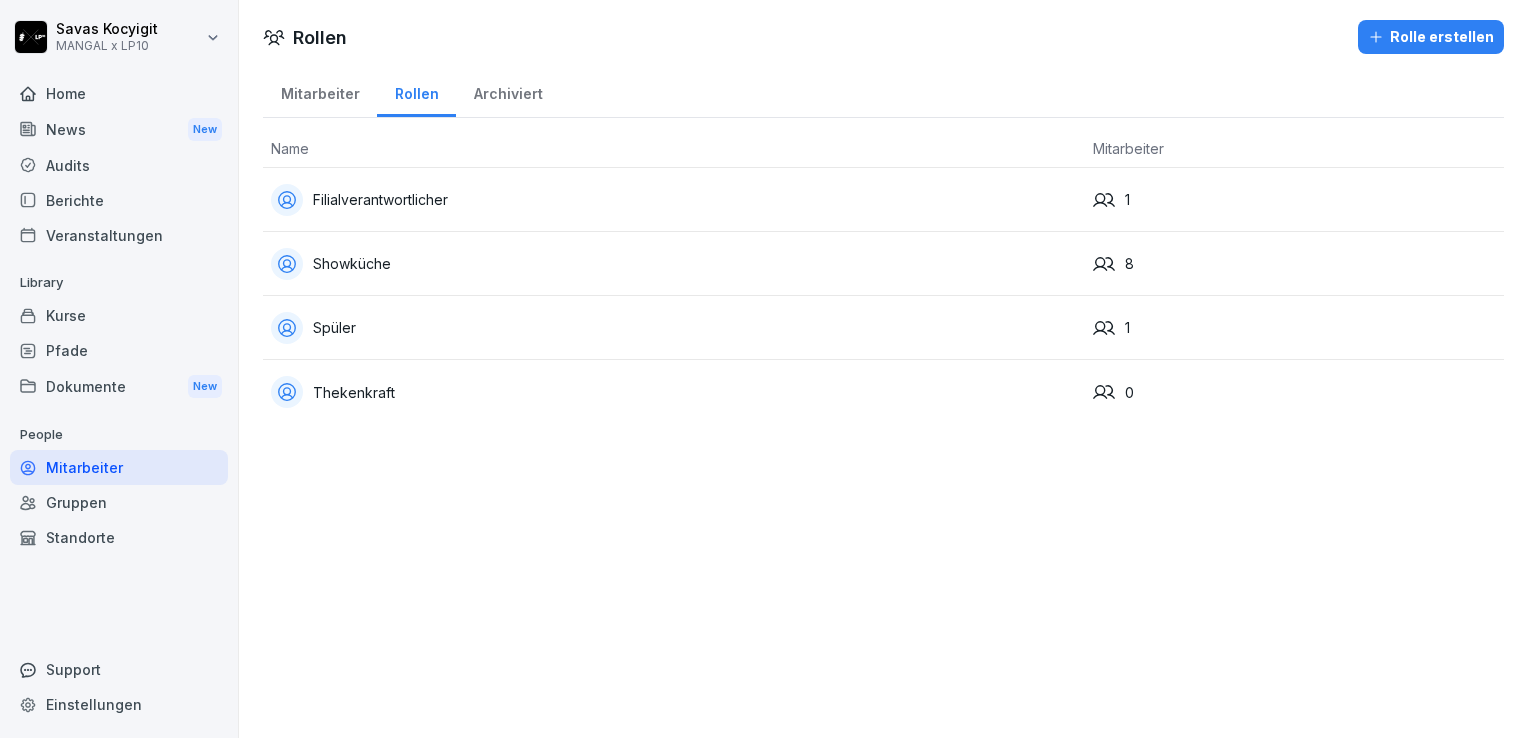 click on "Archiviert" at bounding box center [508, 91] 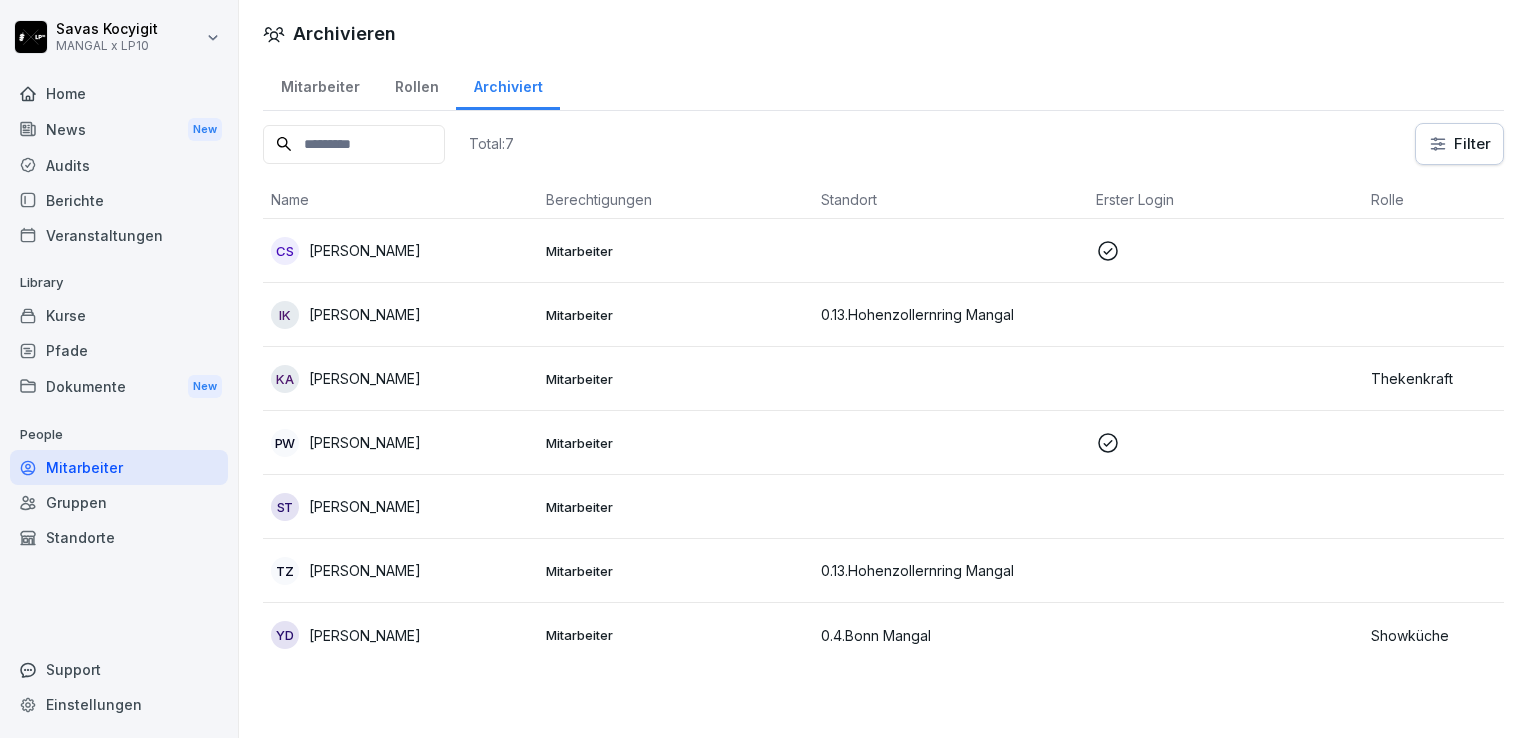 click on "Mitarbeiter" at bounding box center (320, 84) 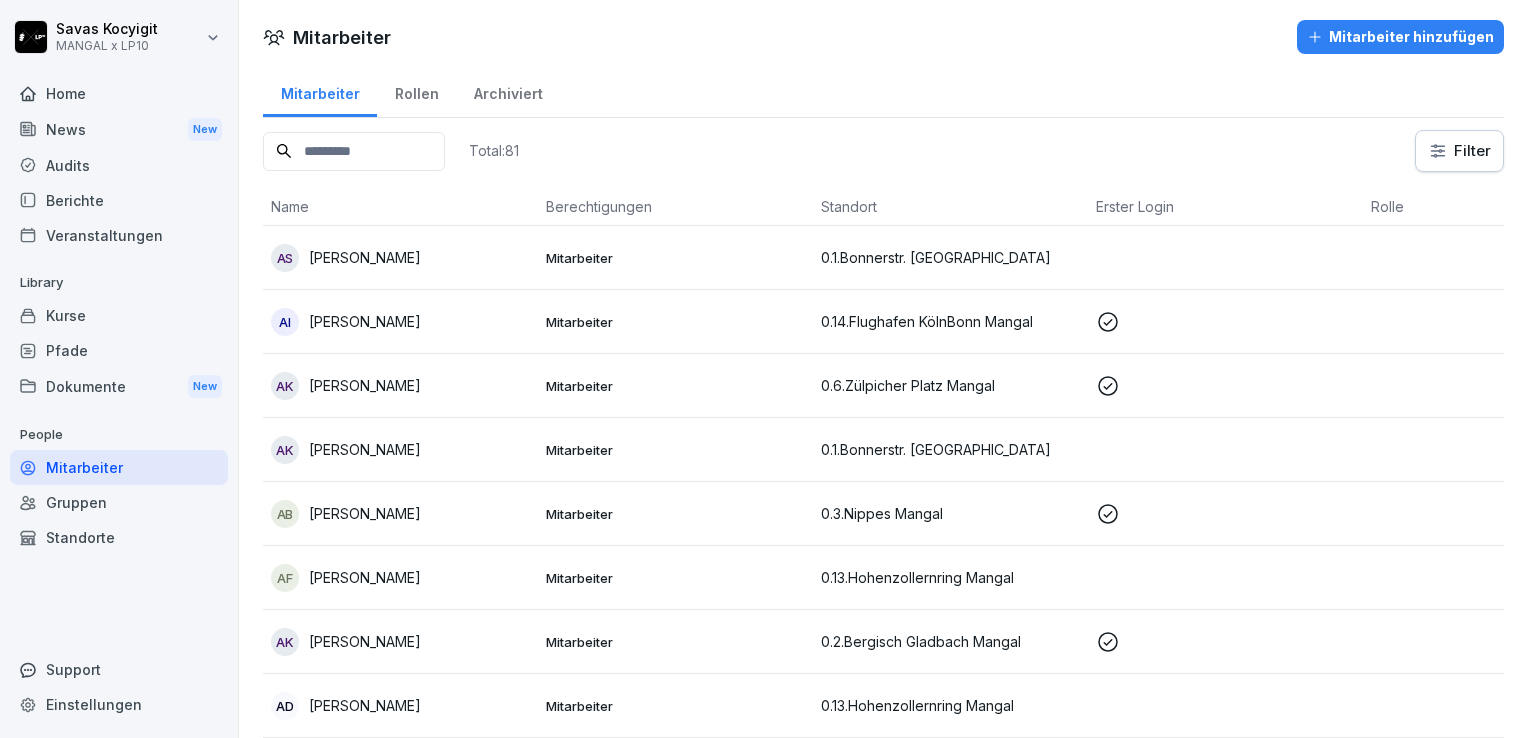click at bounding box center (354, 151) 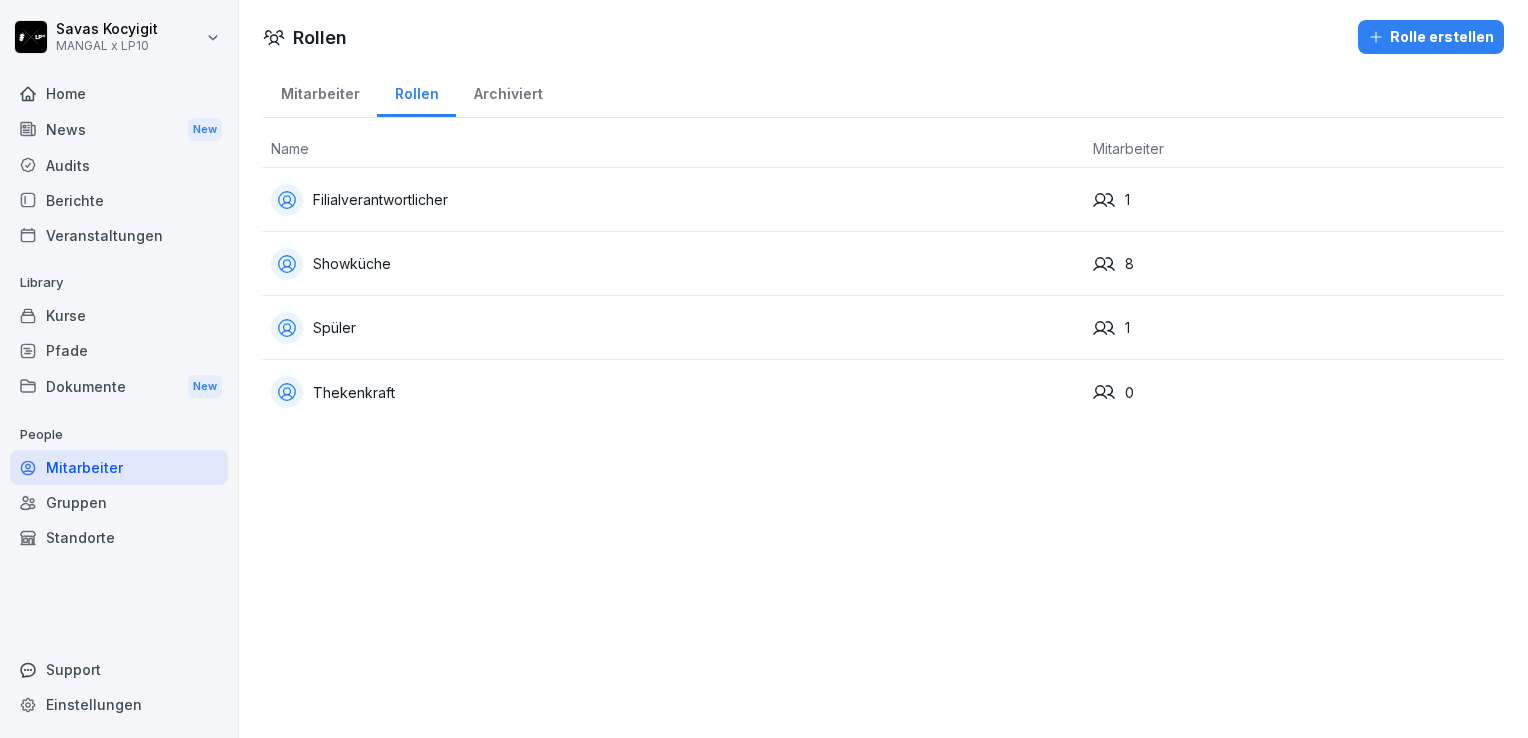 click on "Mitarbeiter" at bounding box center (320, 91) 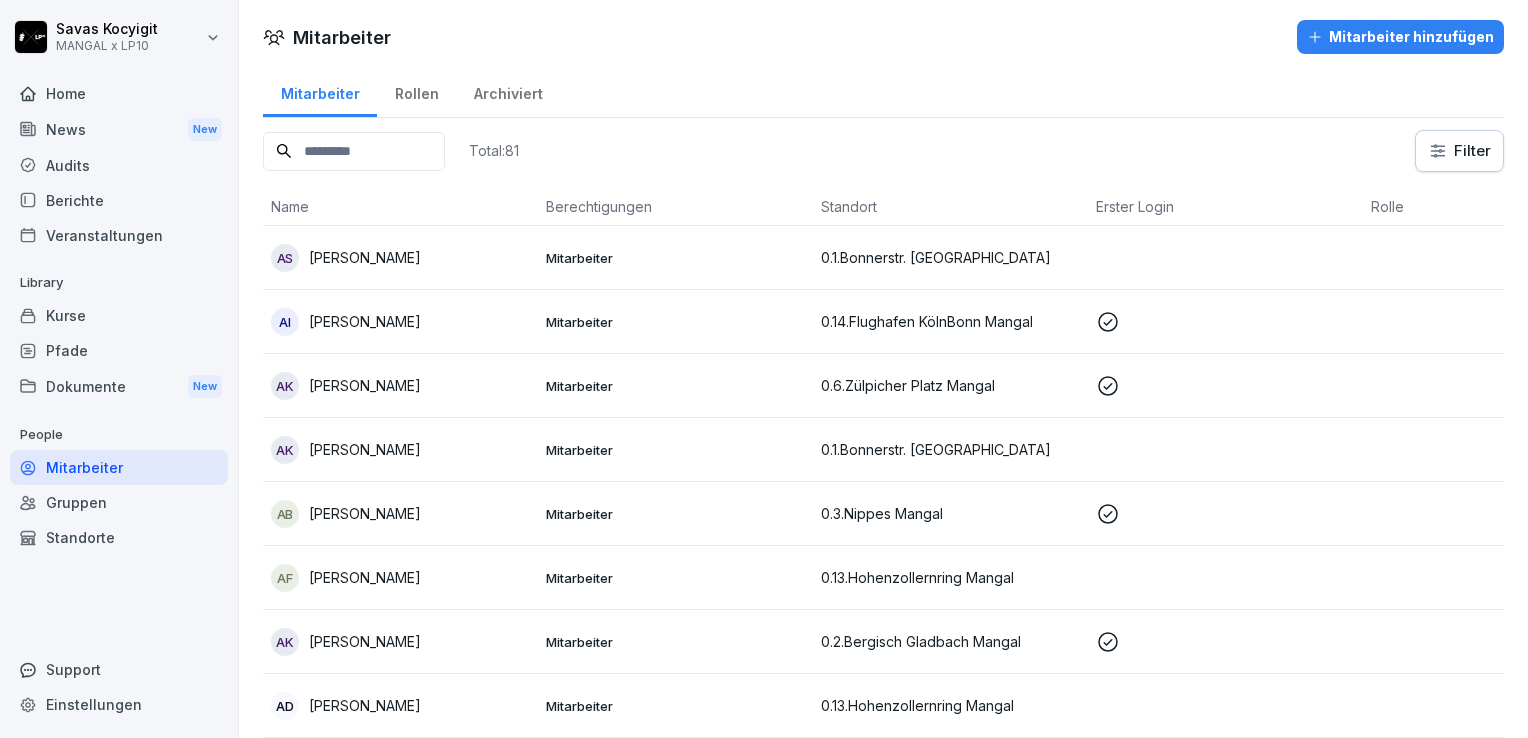click at bounding box center (354, 151) 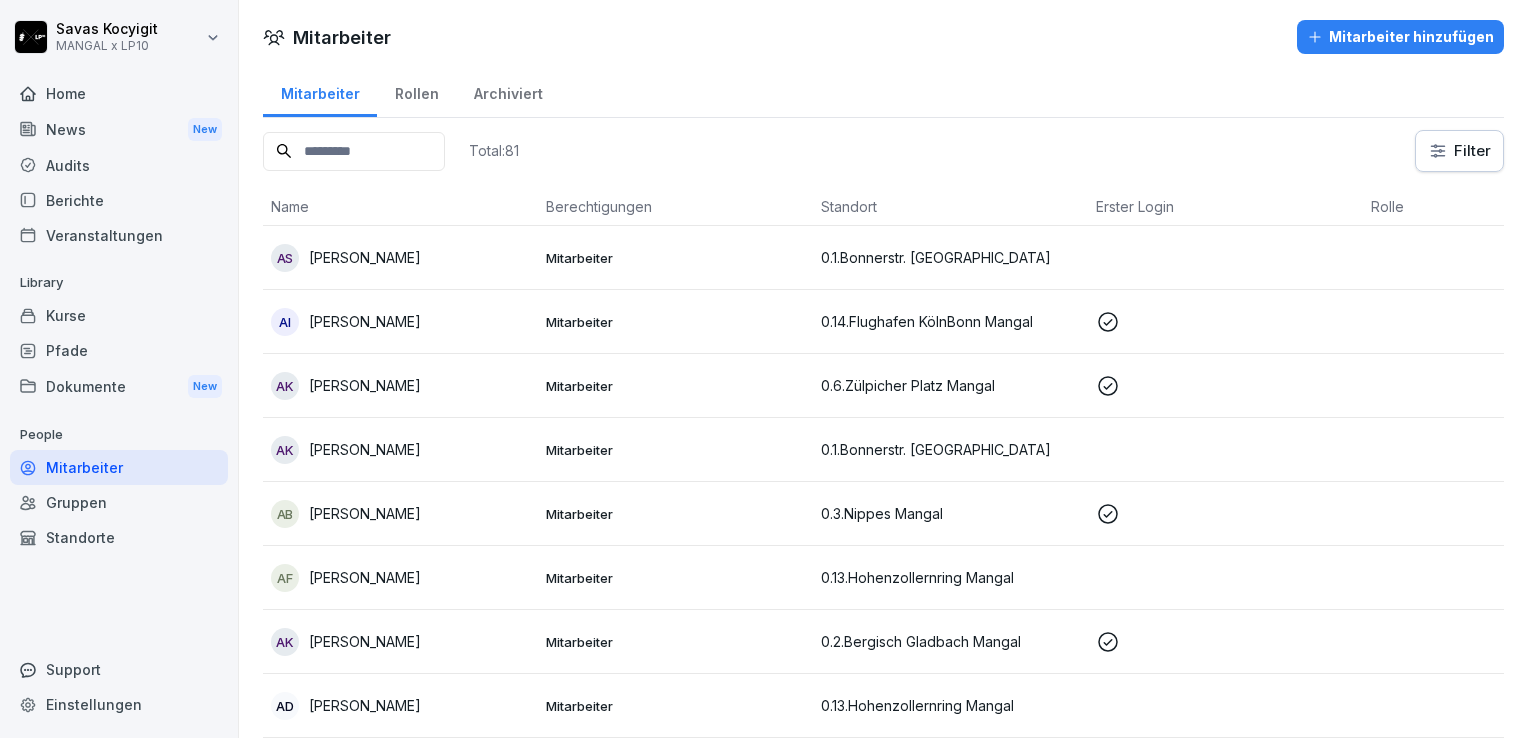 click on "Rollen" at bounding box center (416, 91) 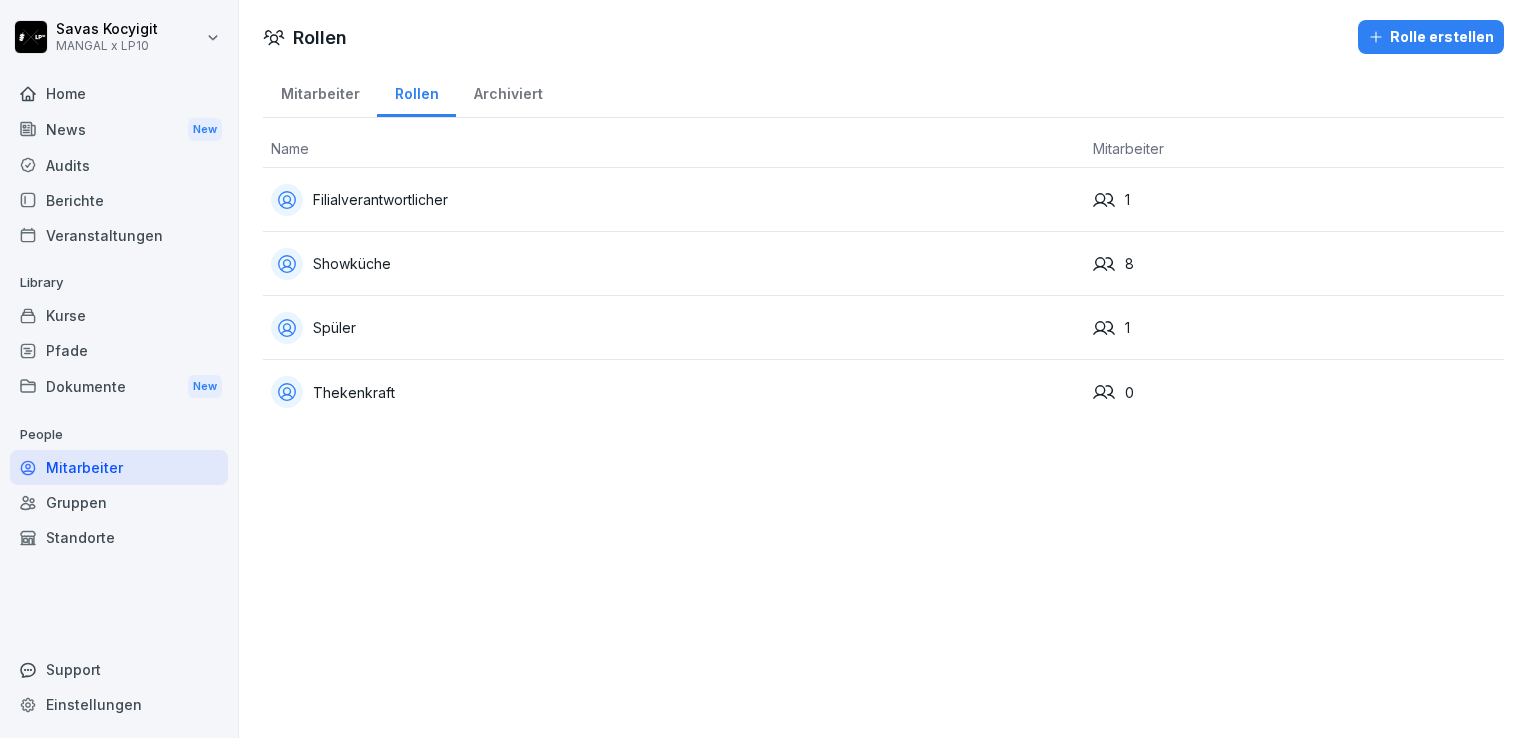 click on "Mitarbeiter" at bounding box center [320, 91] 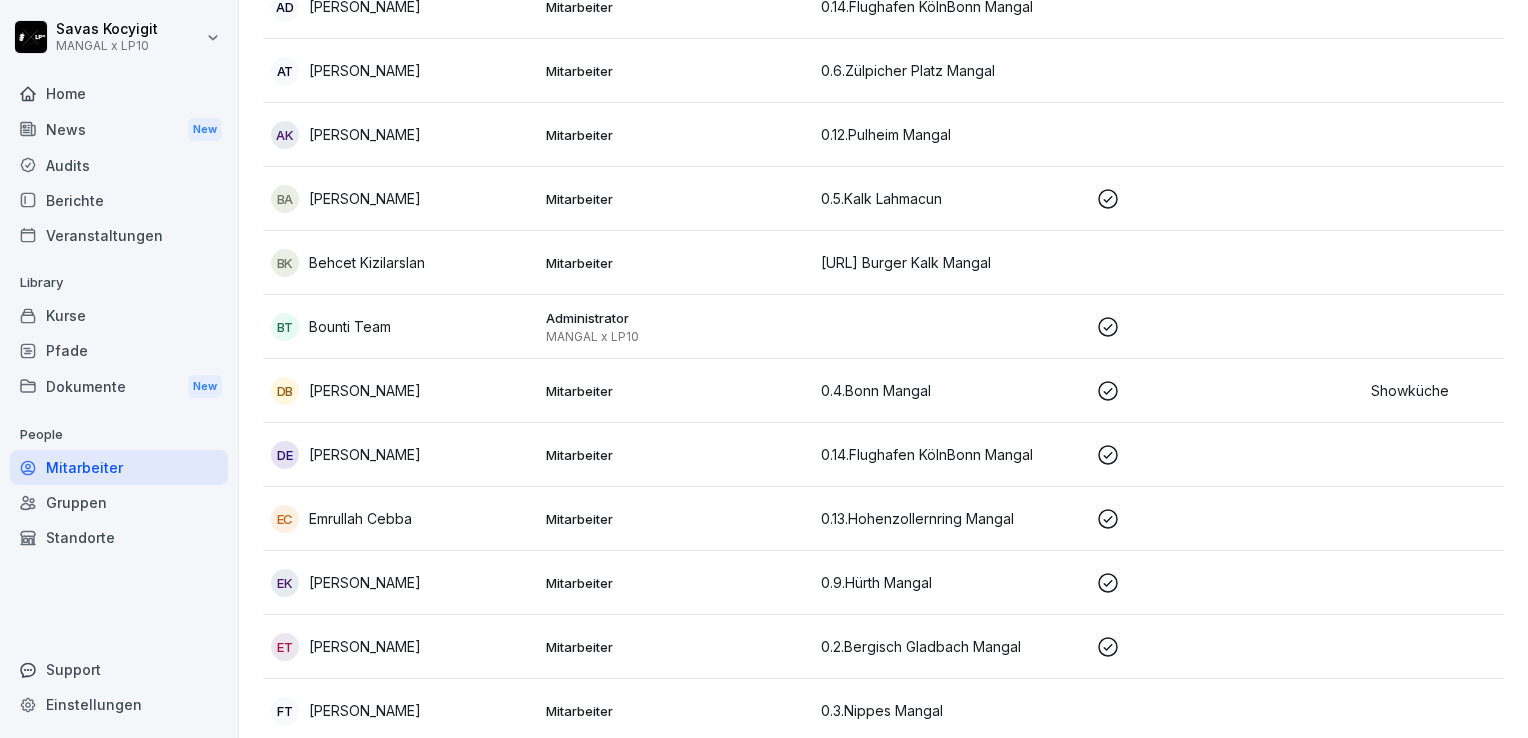 scroll, scrollTop: 0, scrollLeft: 0, axis: both 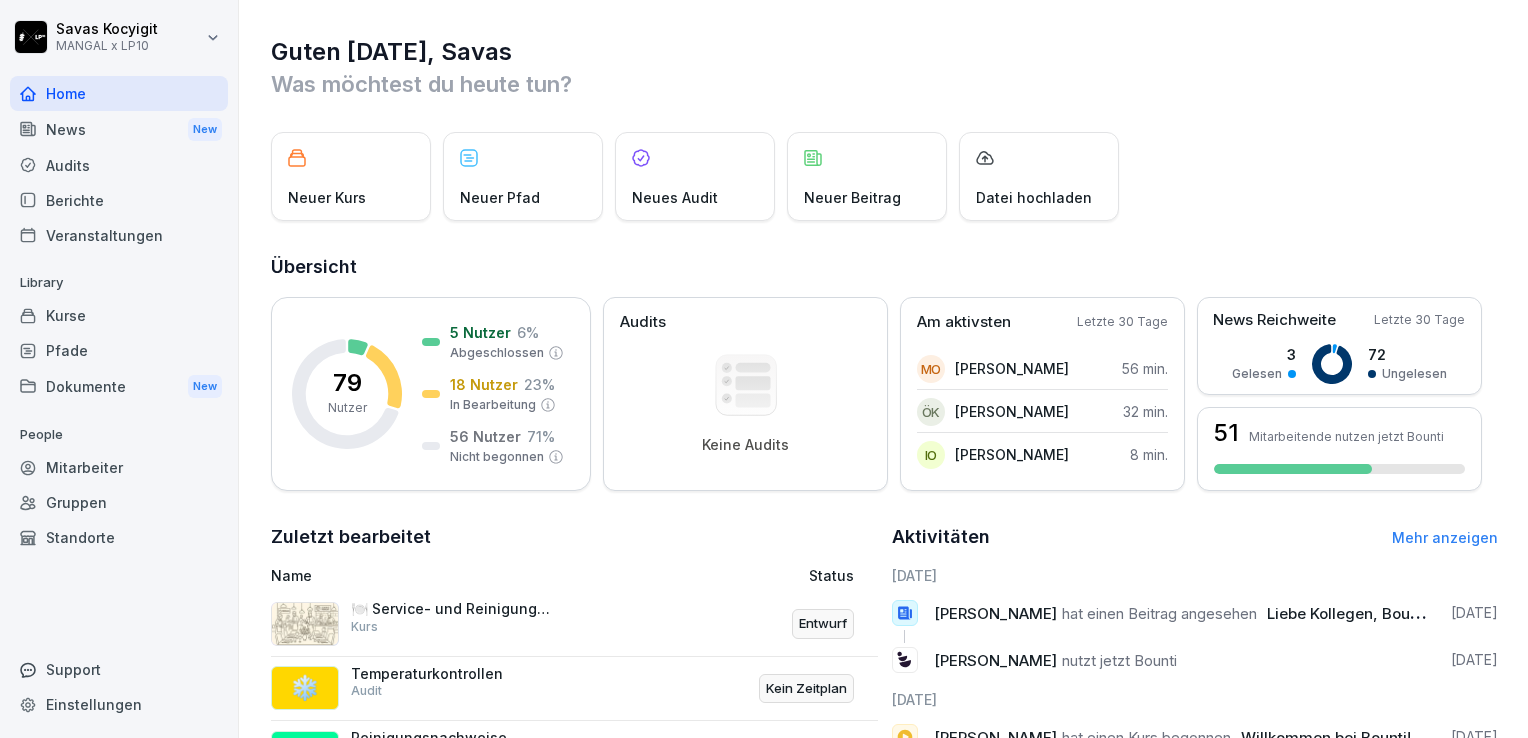 click on "News New" at bounding box center [119, 129] 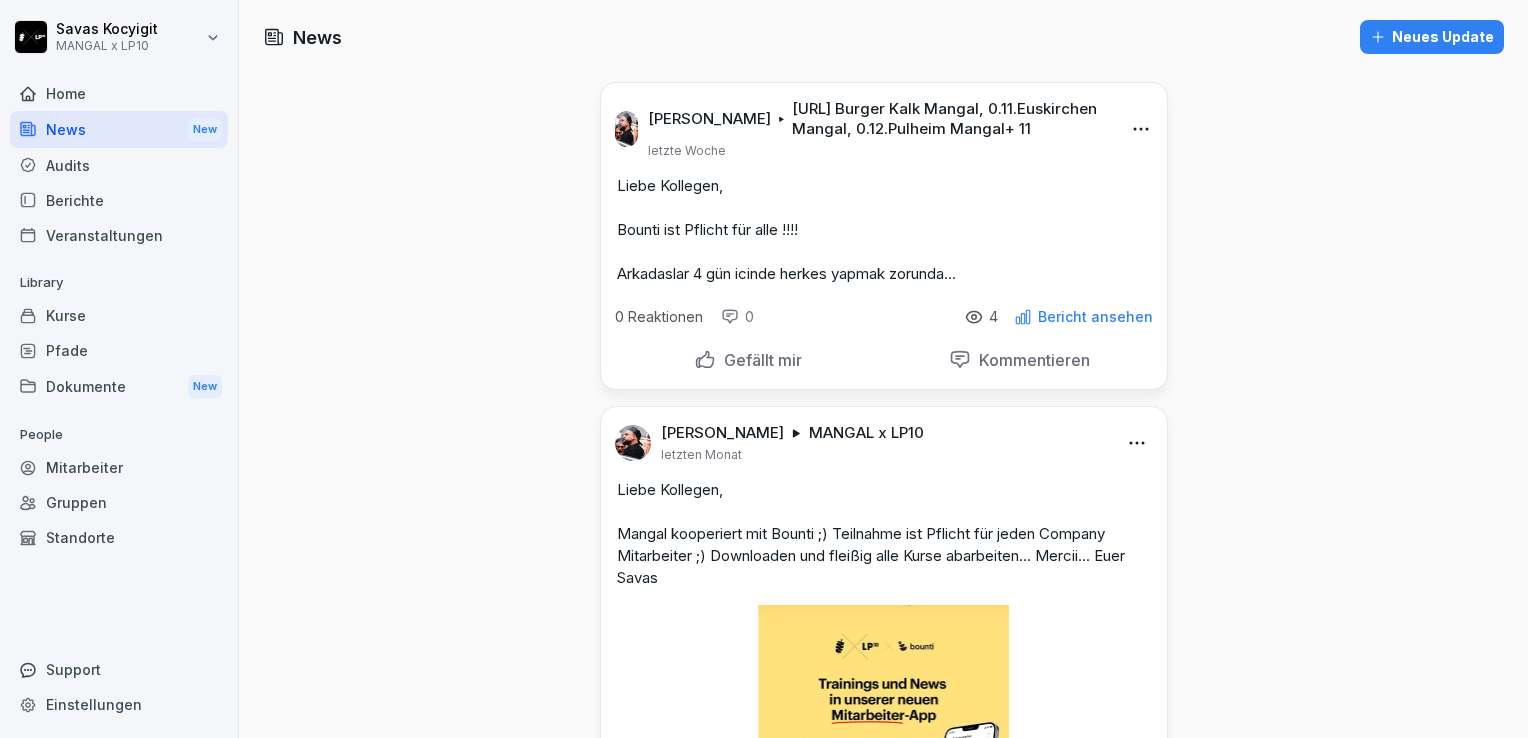 click on "Audits" at bounding box center (119, 165) 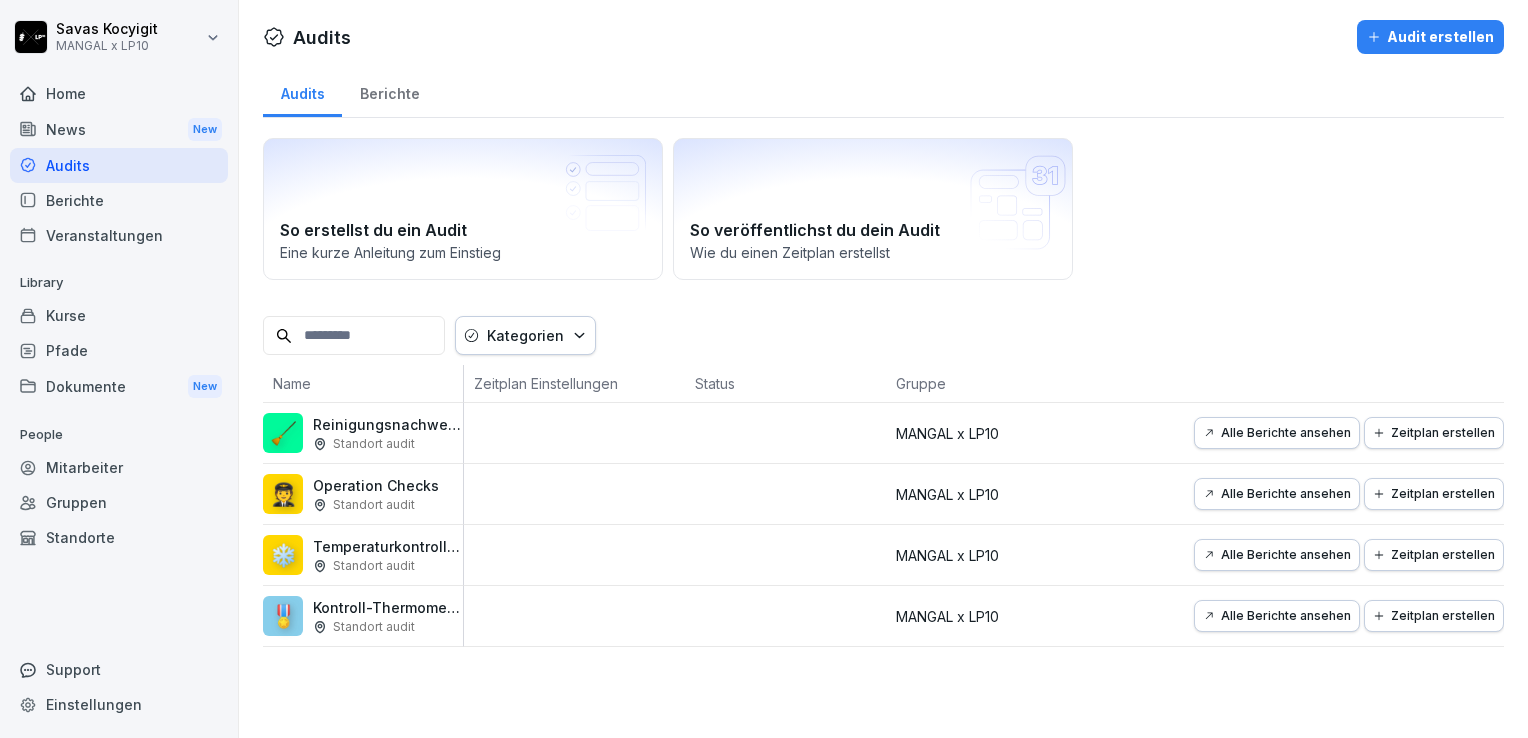 click on "Veranstaltungen" at bounding box center [119, 235] 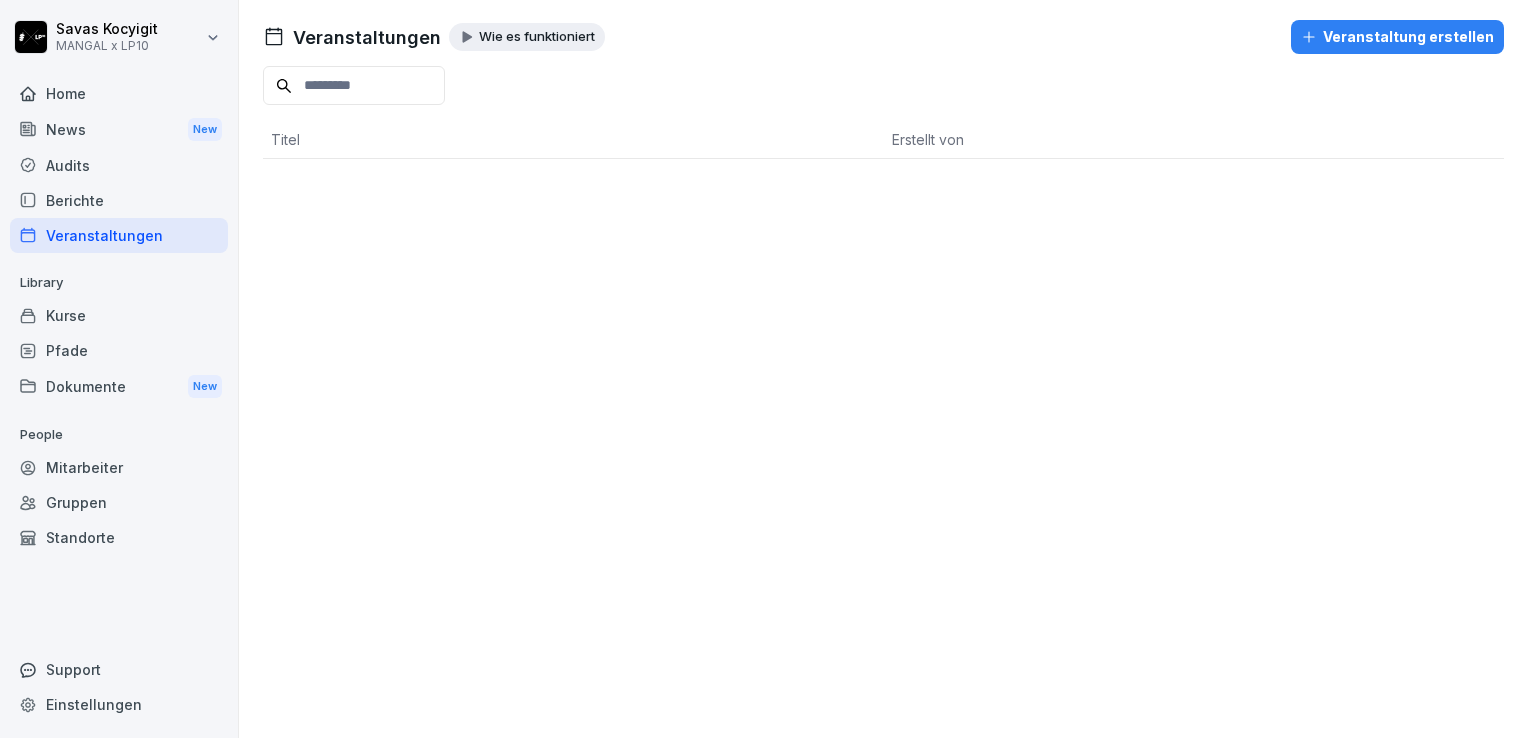 click on "Berichte" at bounding box center (119, 200) 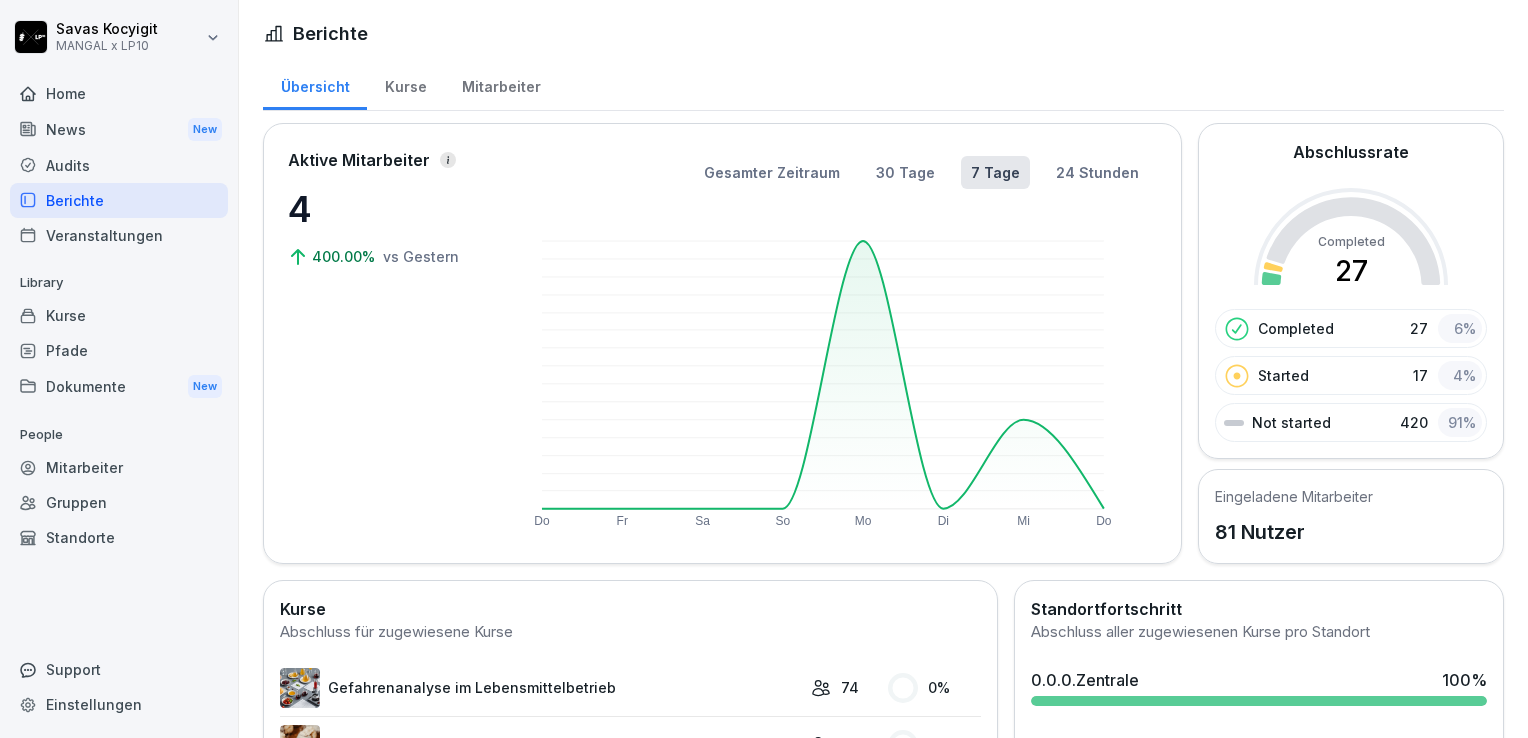 click on "Berichte" at bounding box center (119, 200) 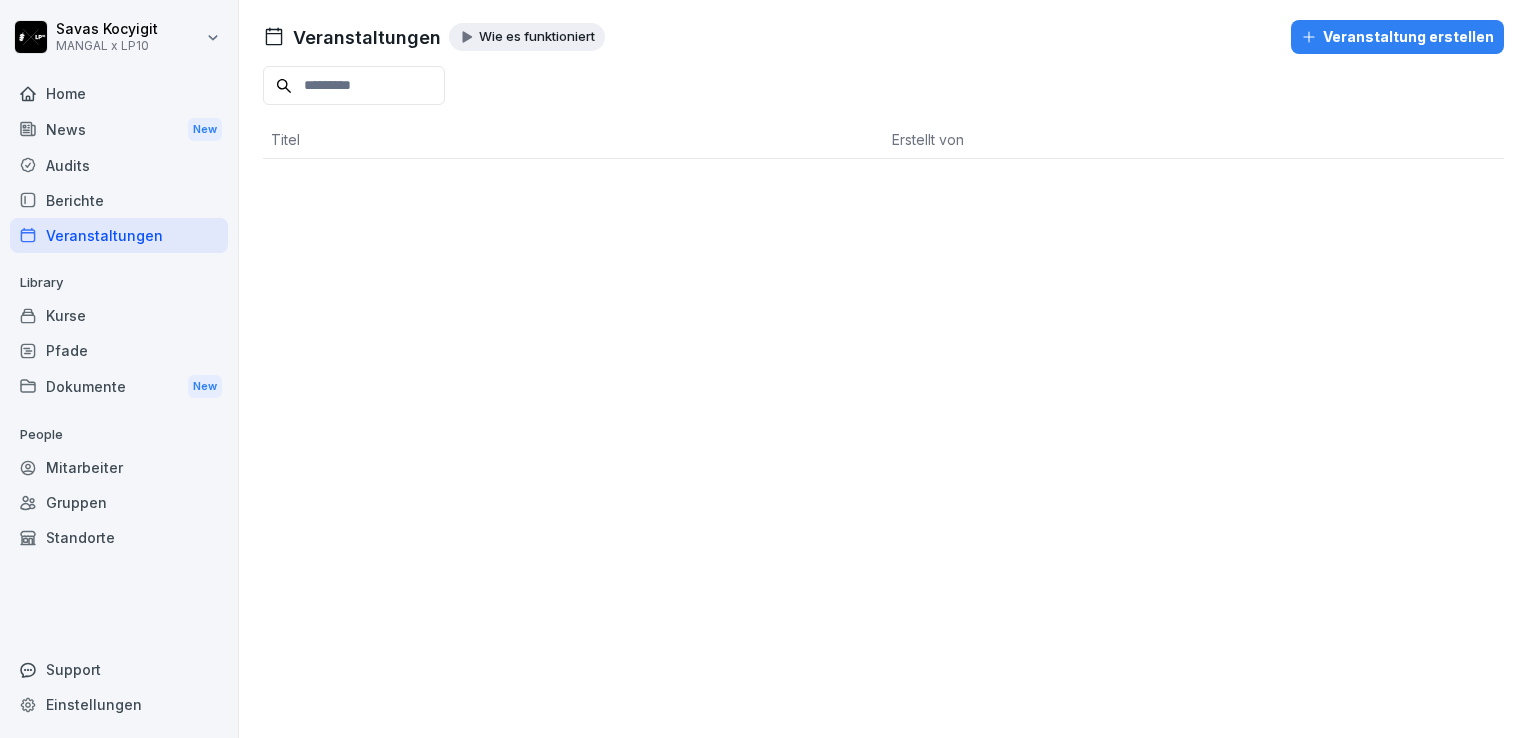 click on "News New" at bounding box center [119, 129] 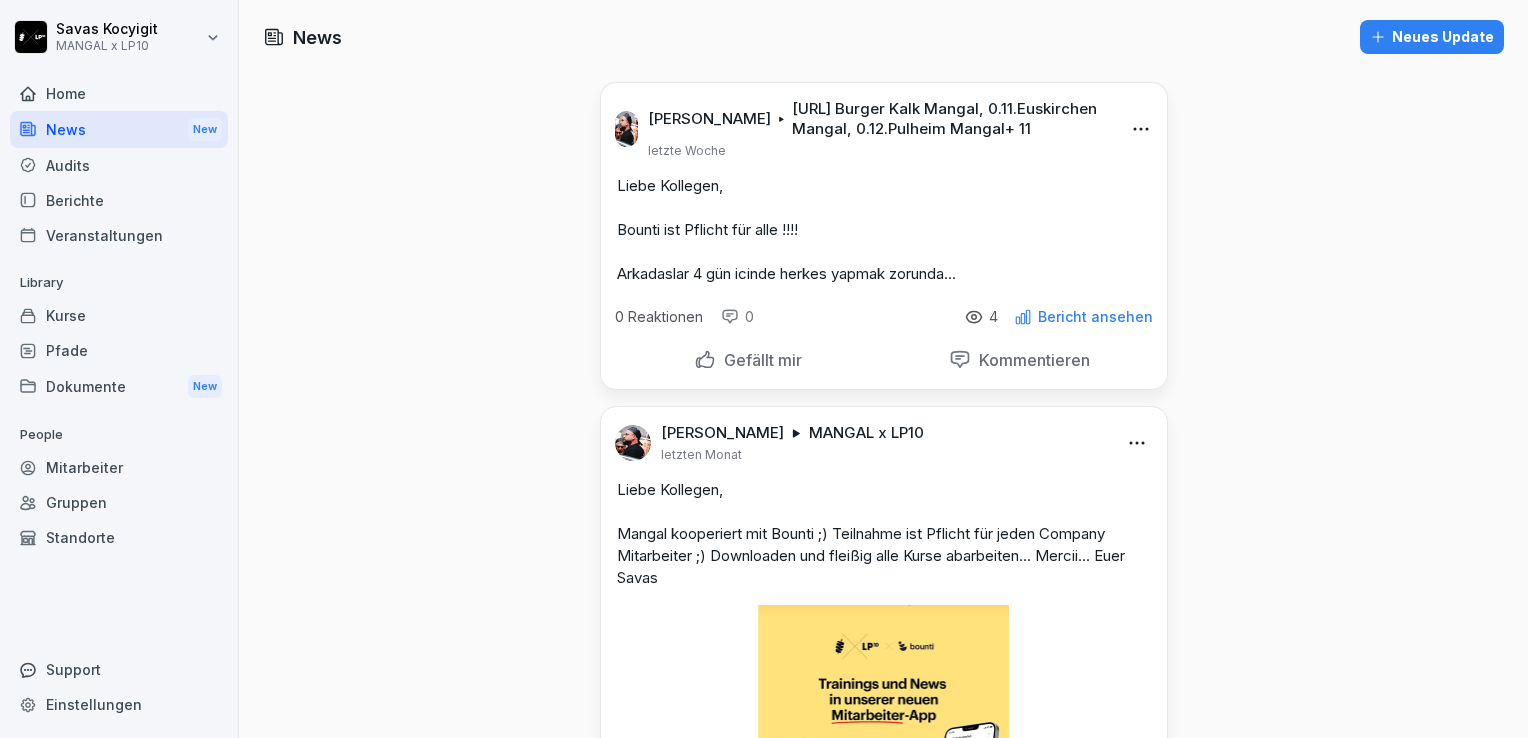 click on "Home" at bounding box center (119, 93) 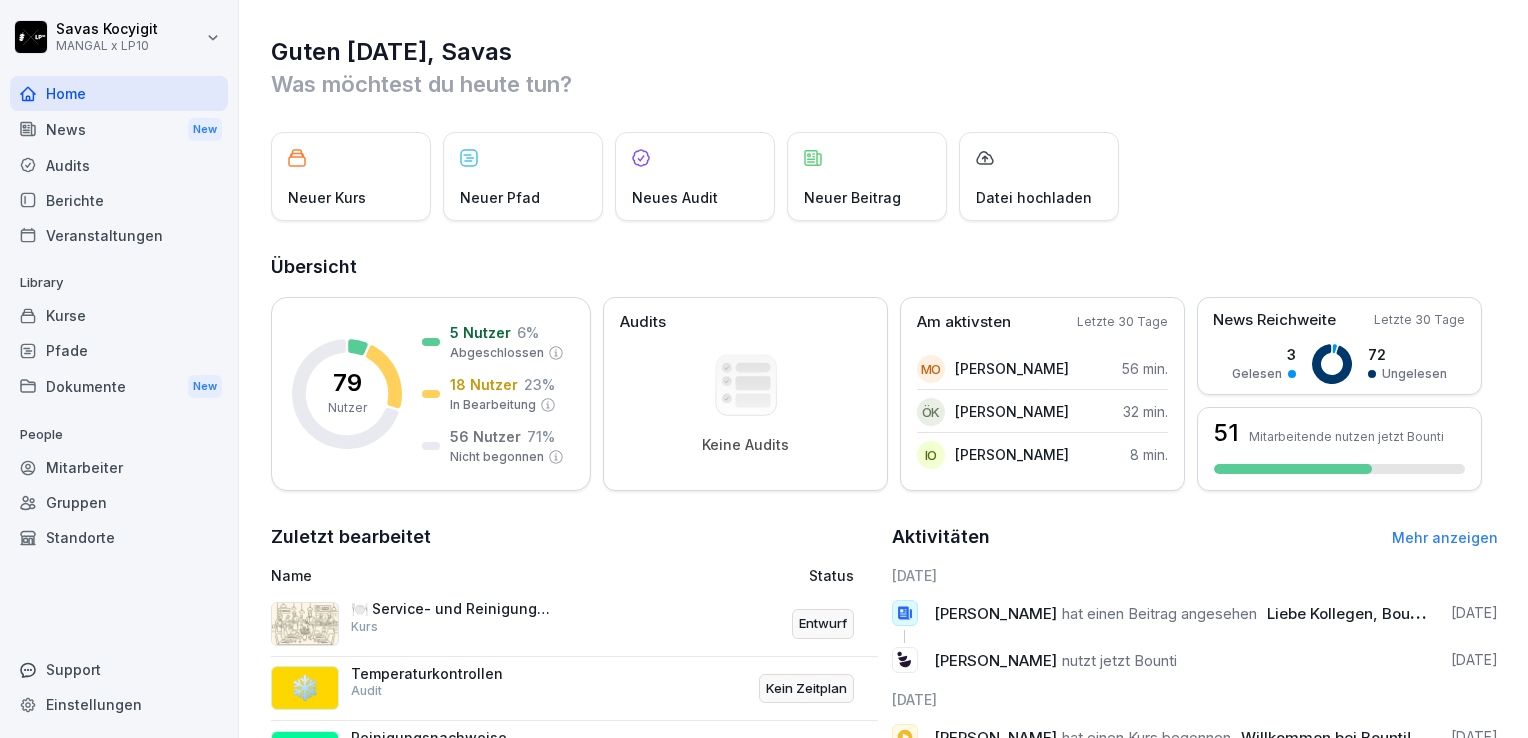 scroll, scrollTop: 344, scrollLeft: 0, axis: vertical 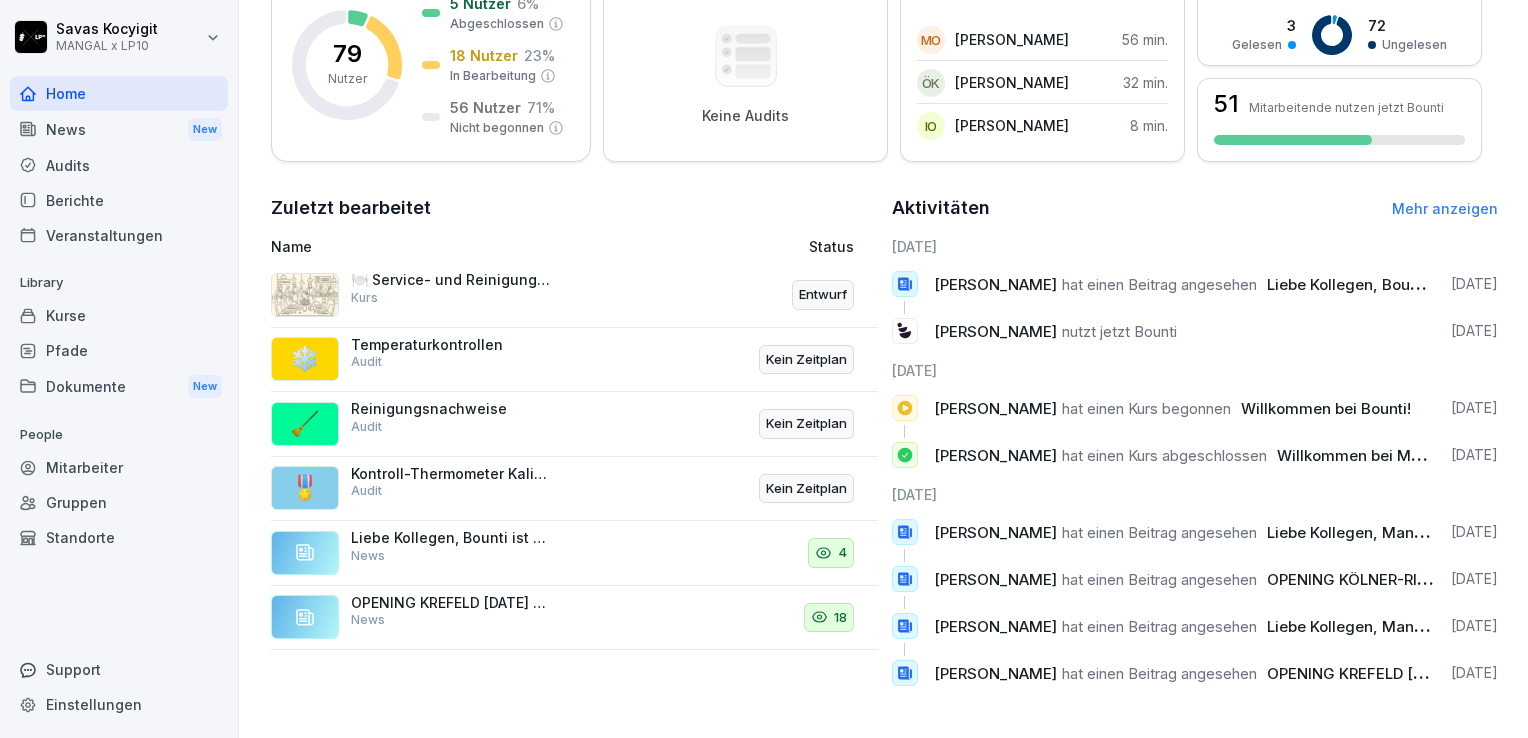 click on "News New" at bounding box center (119, 129) 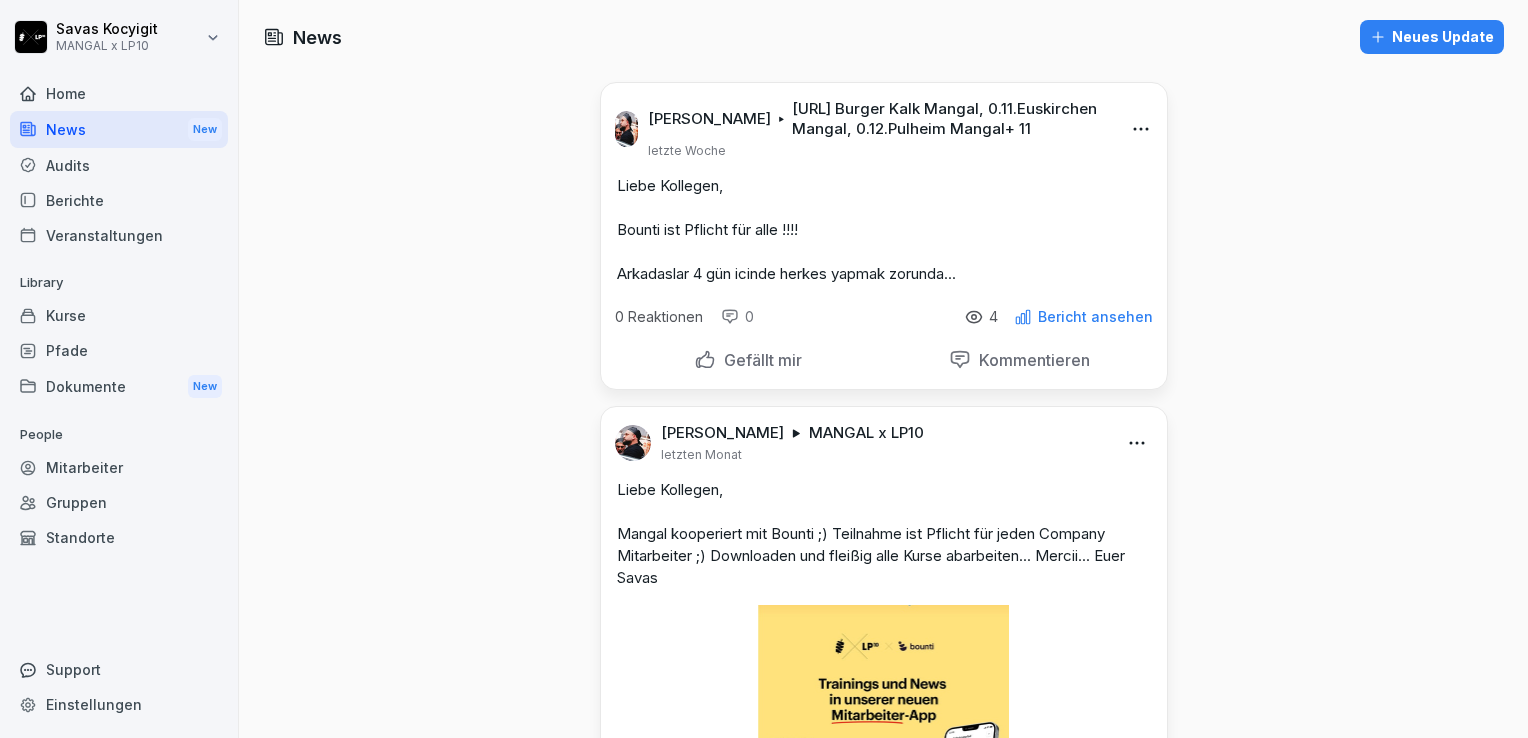 click on "Audits" at bounding box center (119, 165) 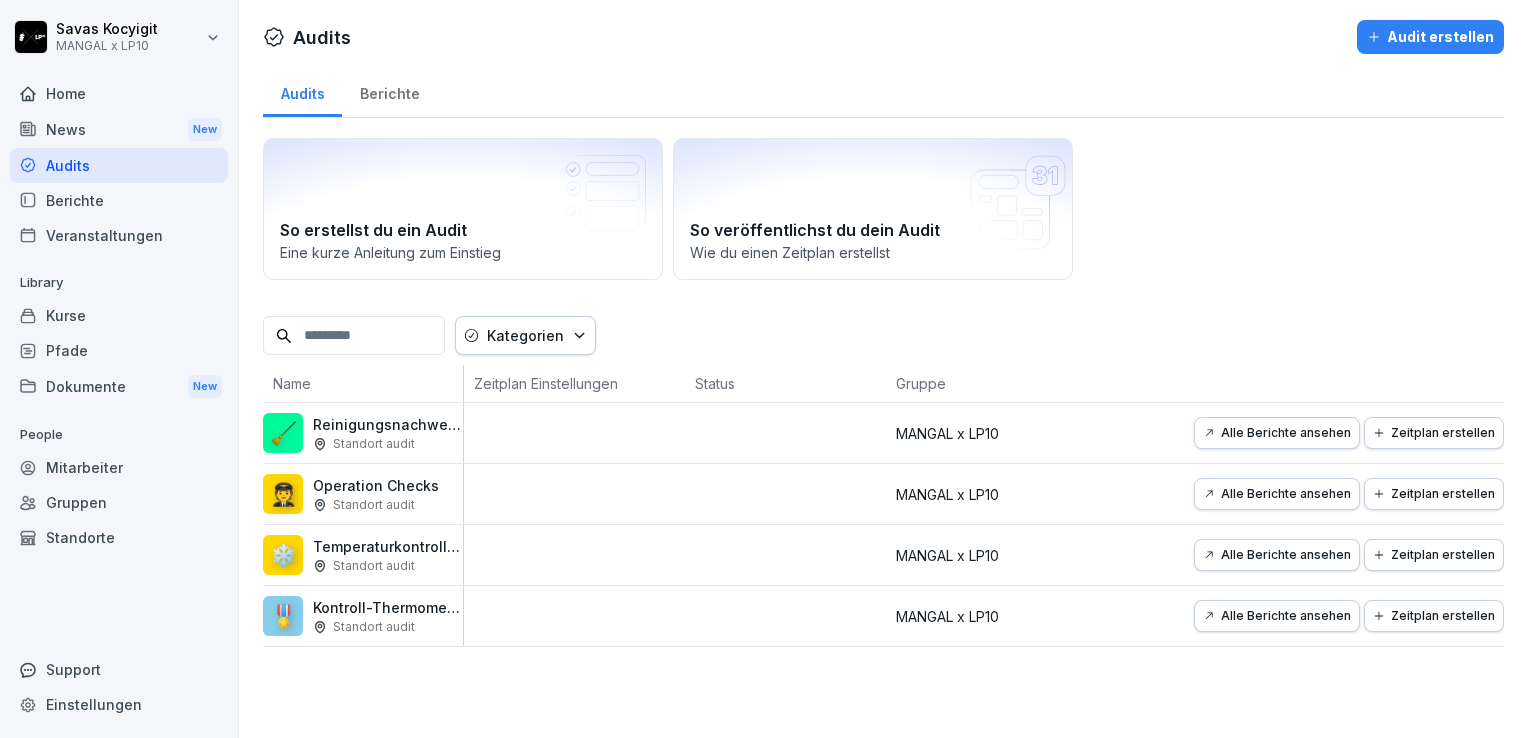 click on "Berichte" at bounding box center [119, 200] 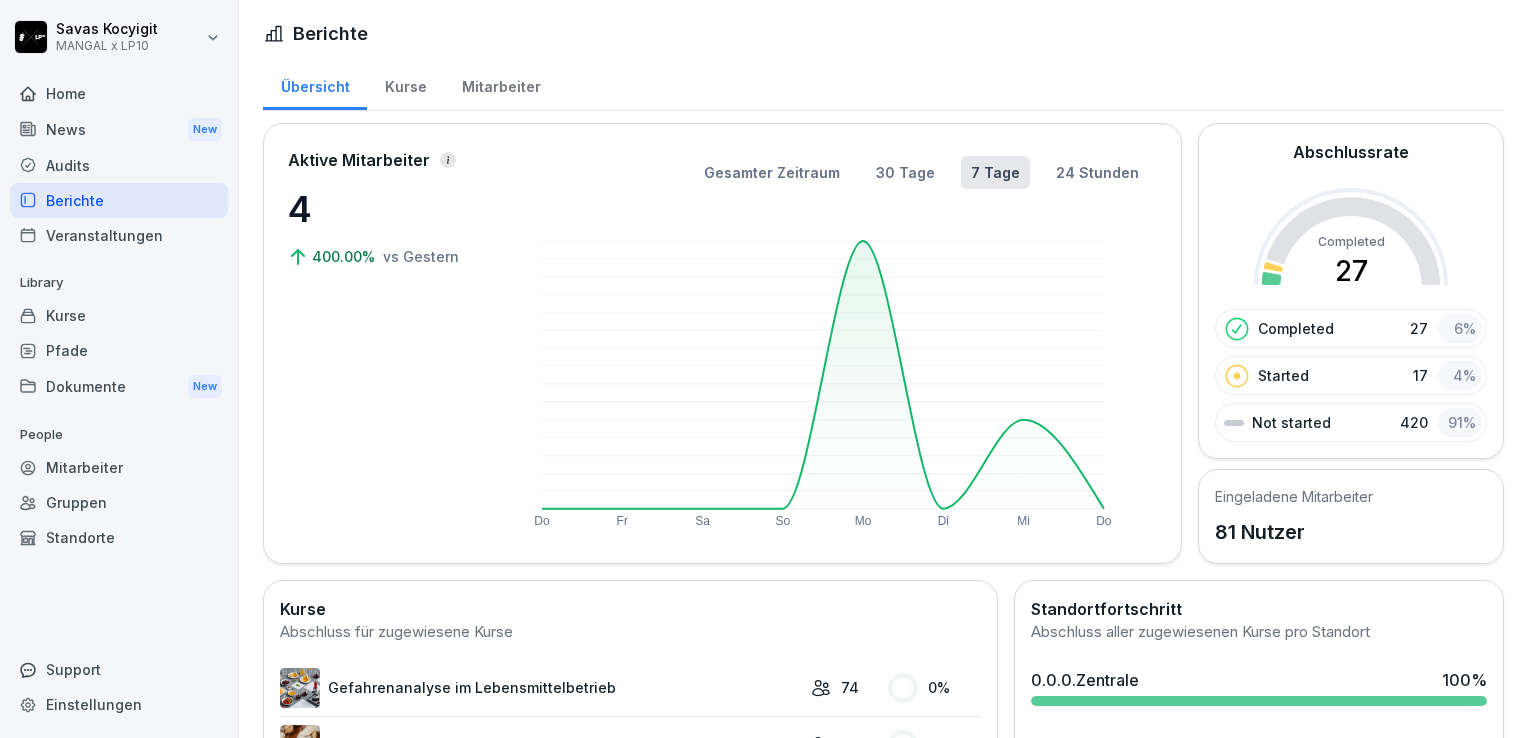 click on "Veranstaltungen" at bounding box center (119, 235) 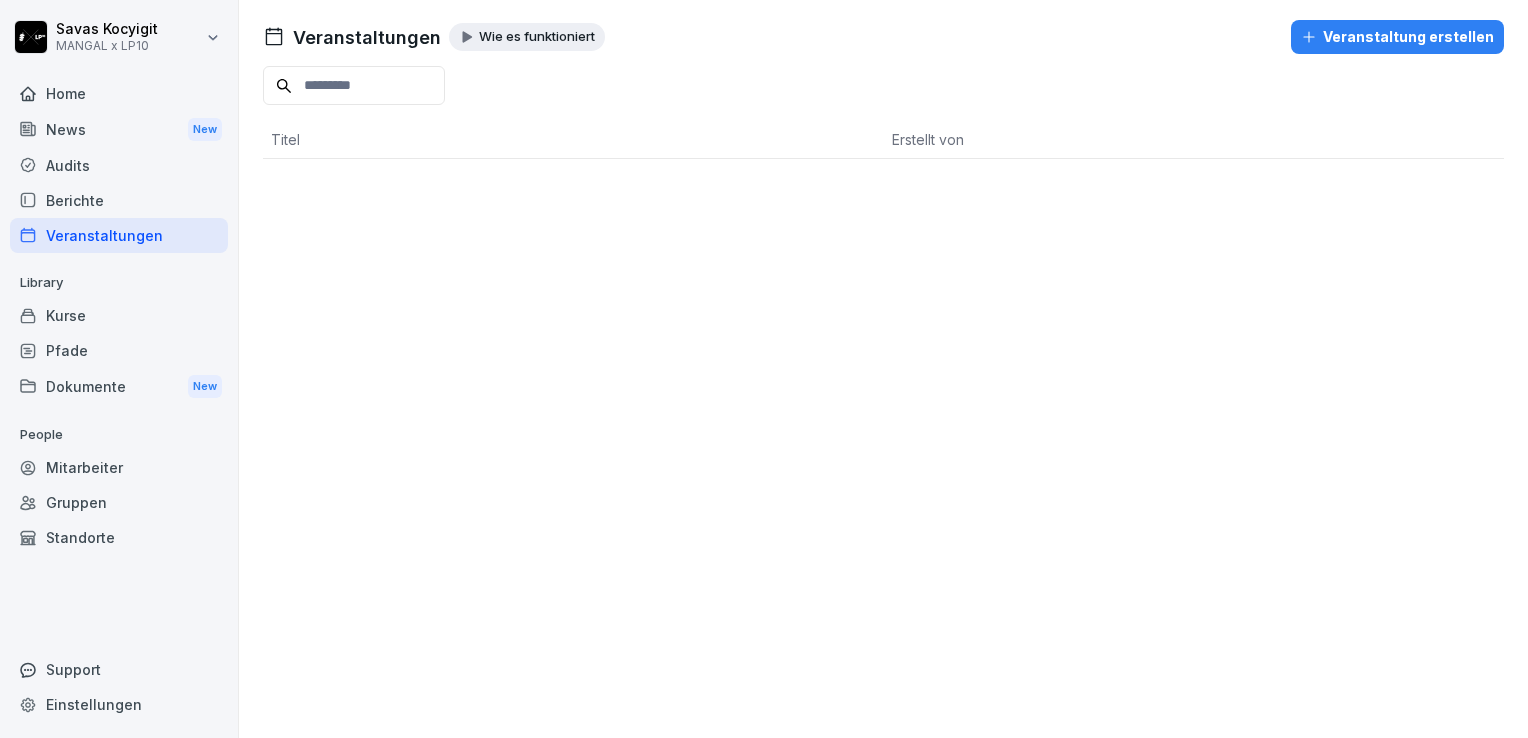 click on "Home" at bounding box center [119, 93] 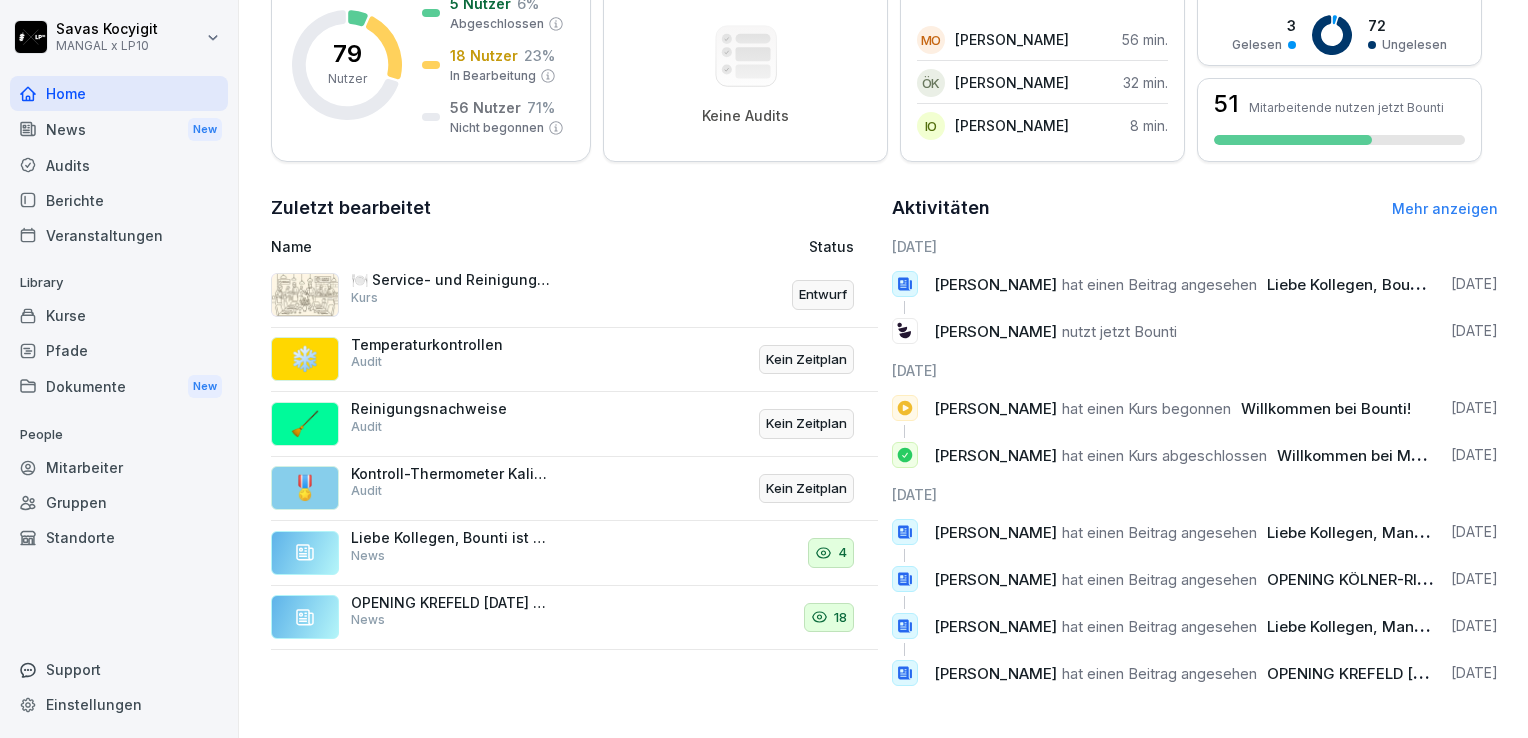 scroll, scrollTop: 0, scrollLeft: 0, axis: both 